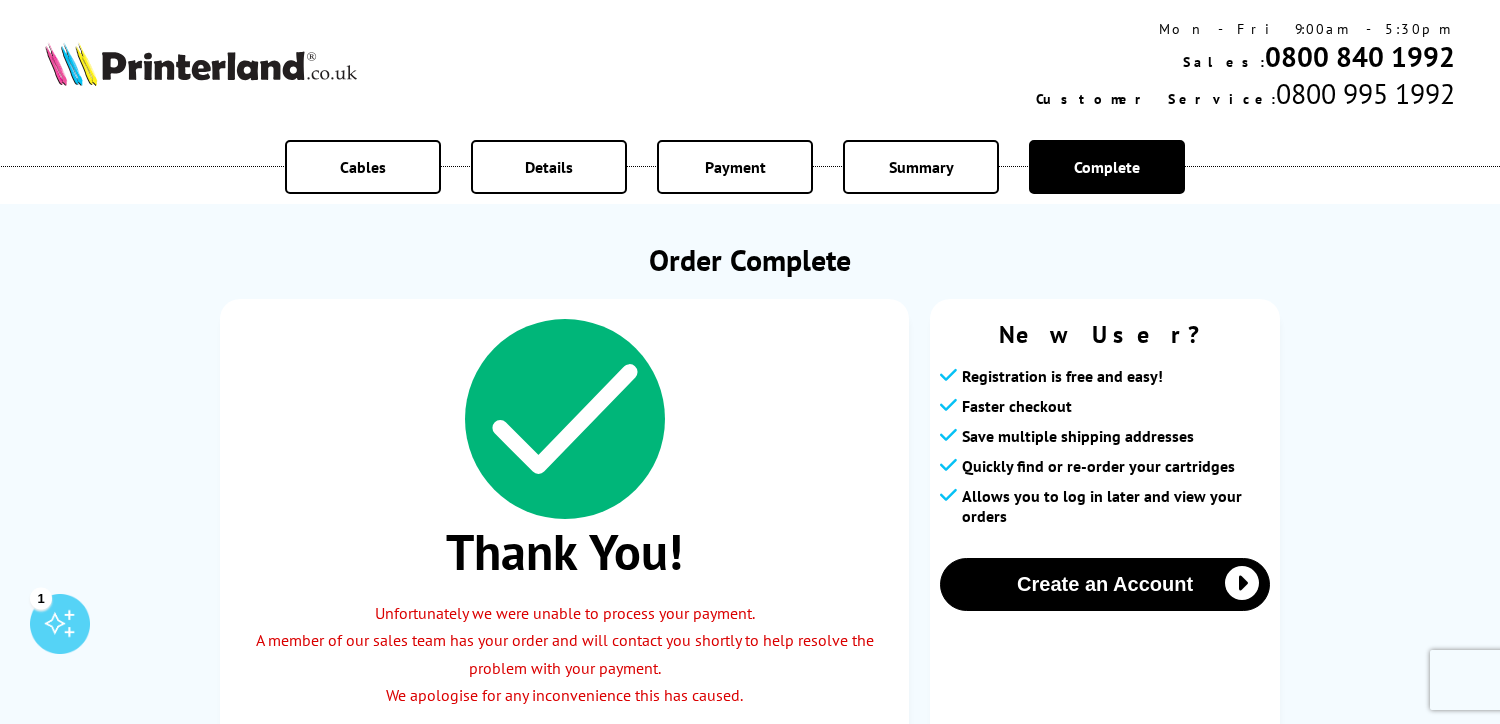 scroll, scrollTop: 208, scrollLeft: 0, axis: vertical 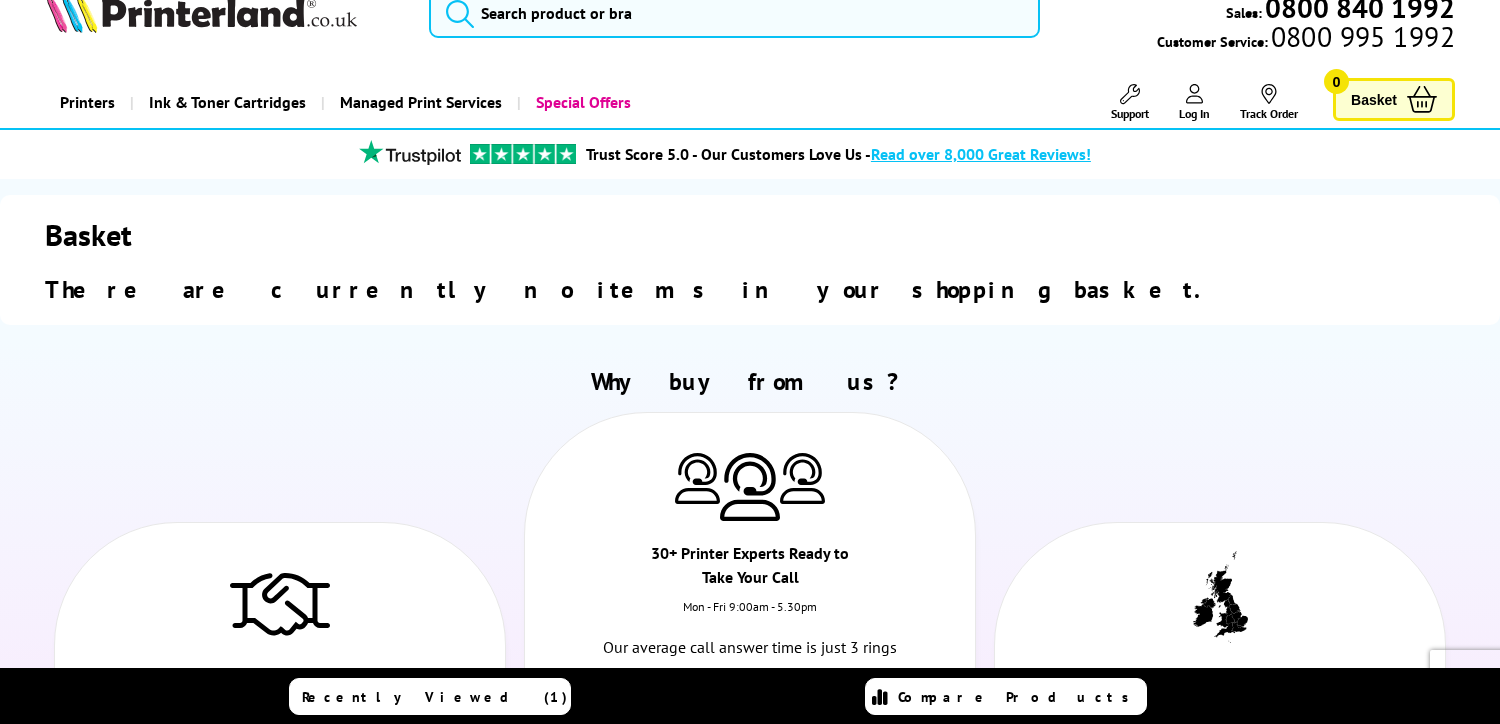 click on "Basket" at bounding box center [1374, 99] 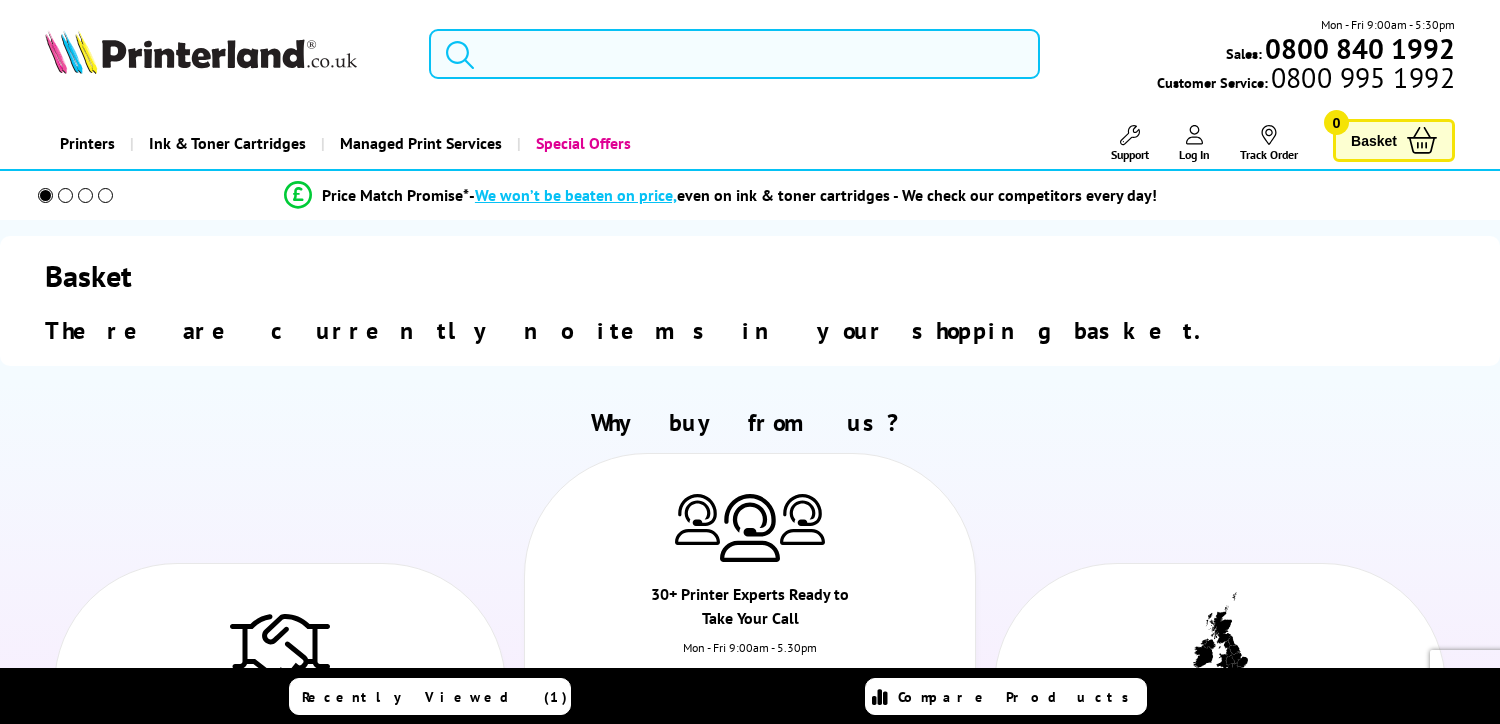 scroll, scrollTop: 0, scrollLeft: 0, axis: both 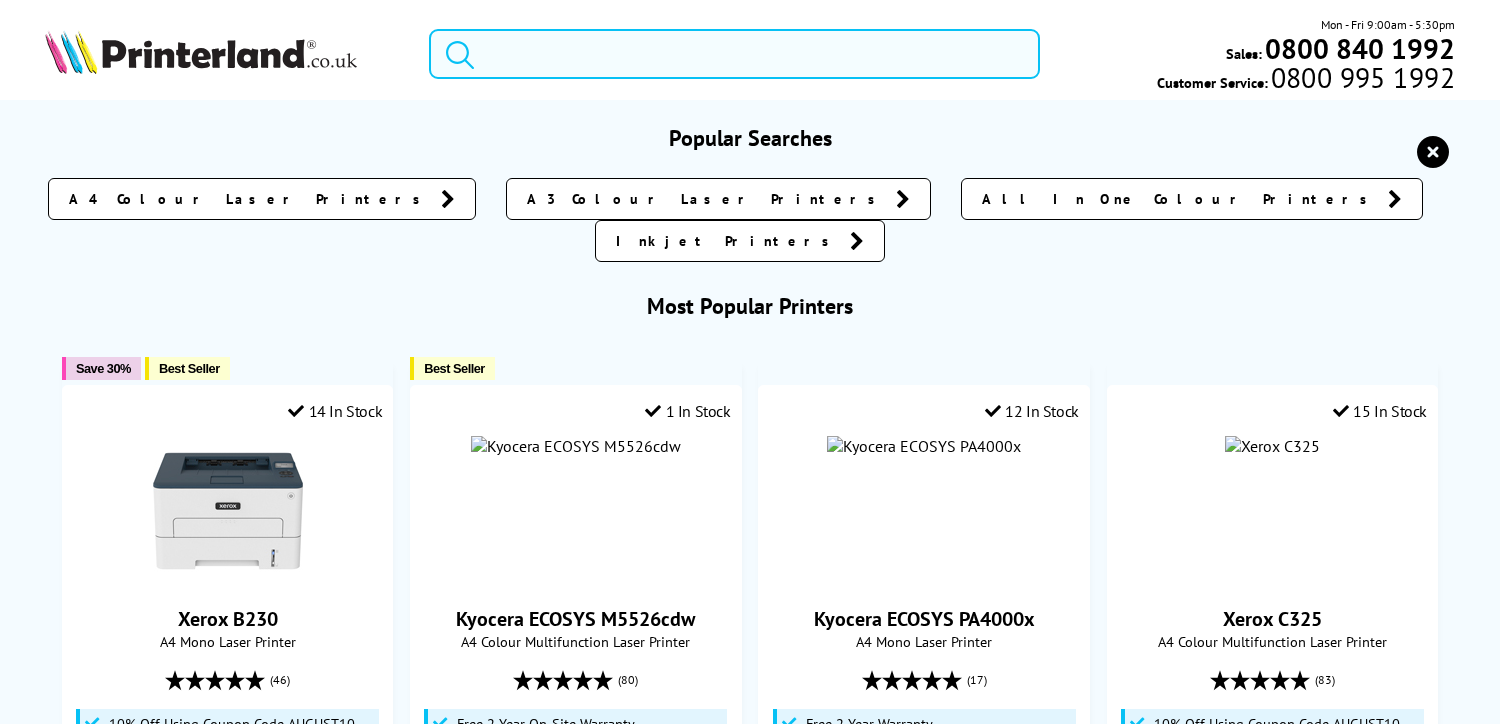 click at bounding box center [734, 54] 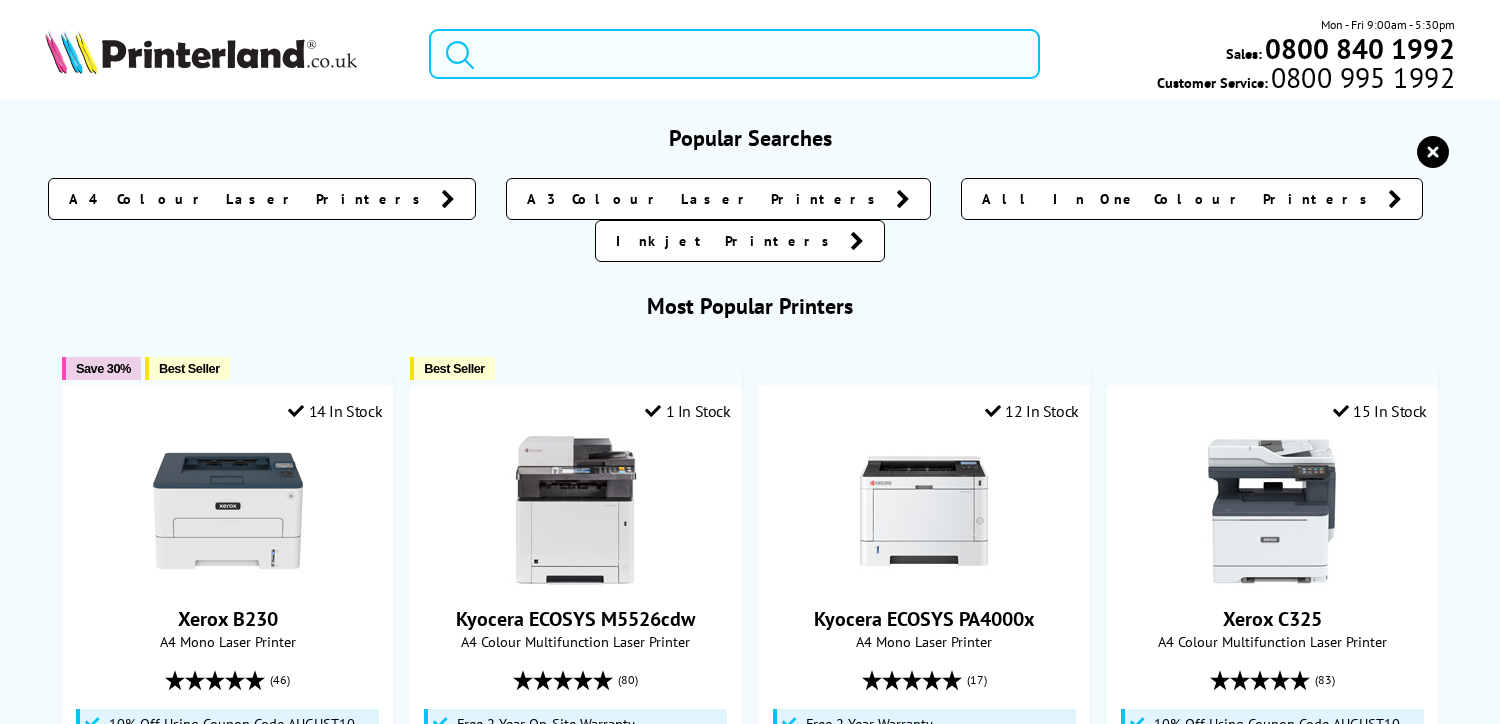 paste on "SOA2936452" 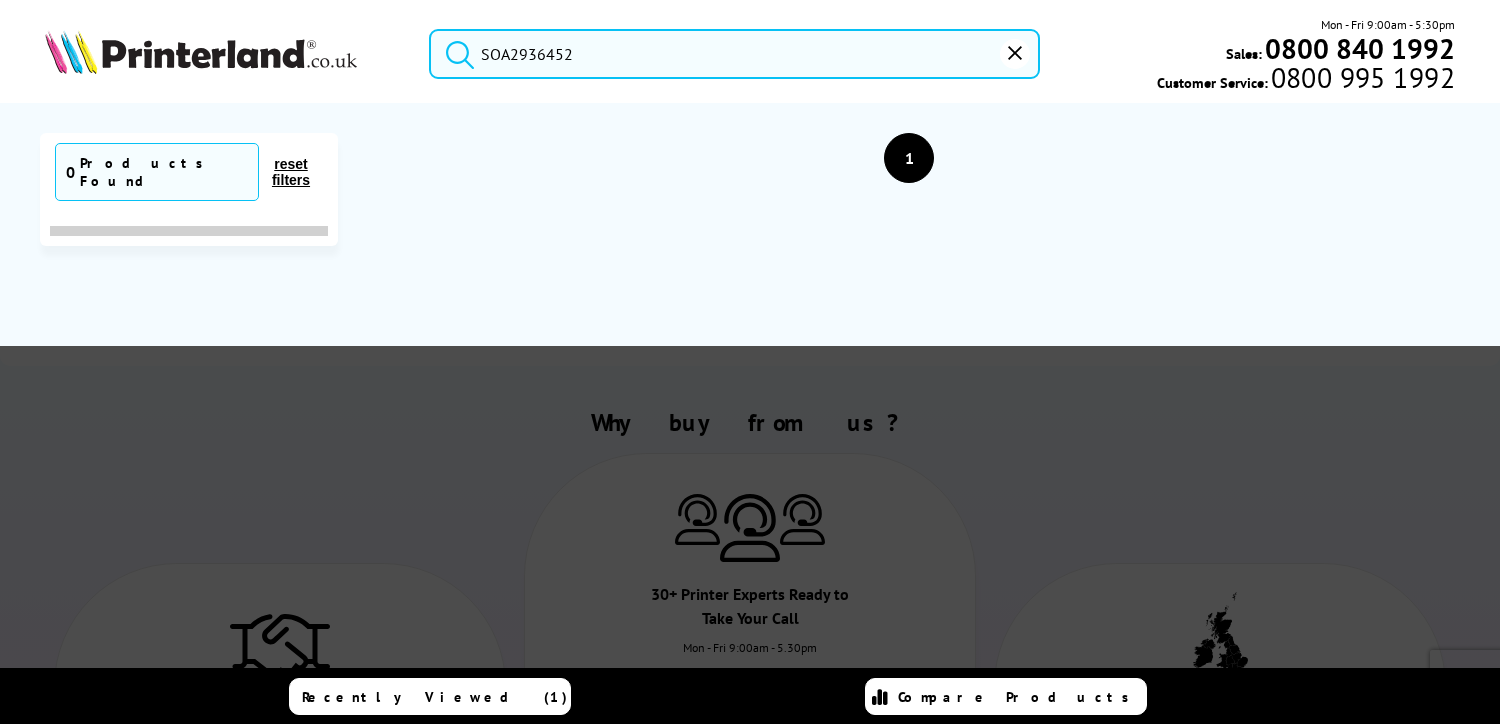 type on "SOA2936452" 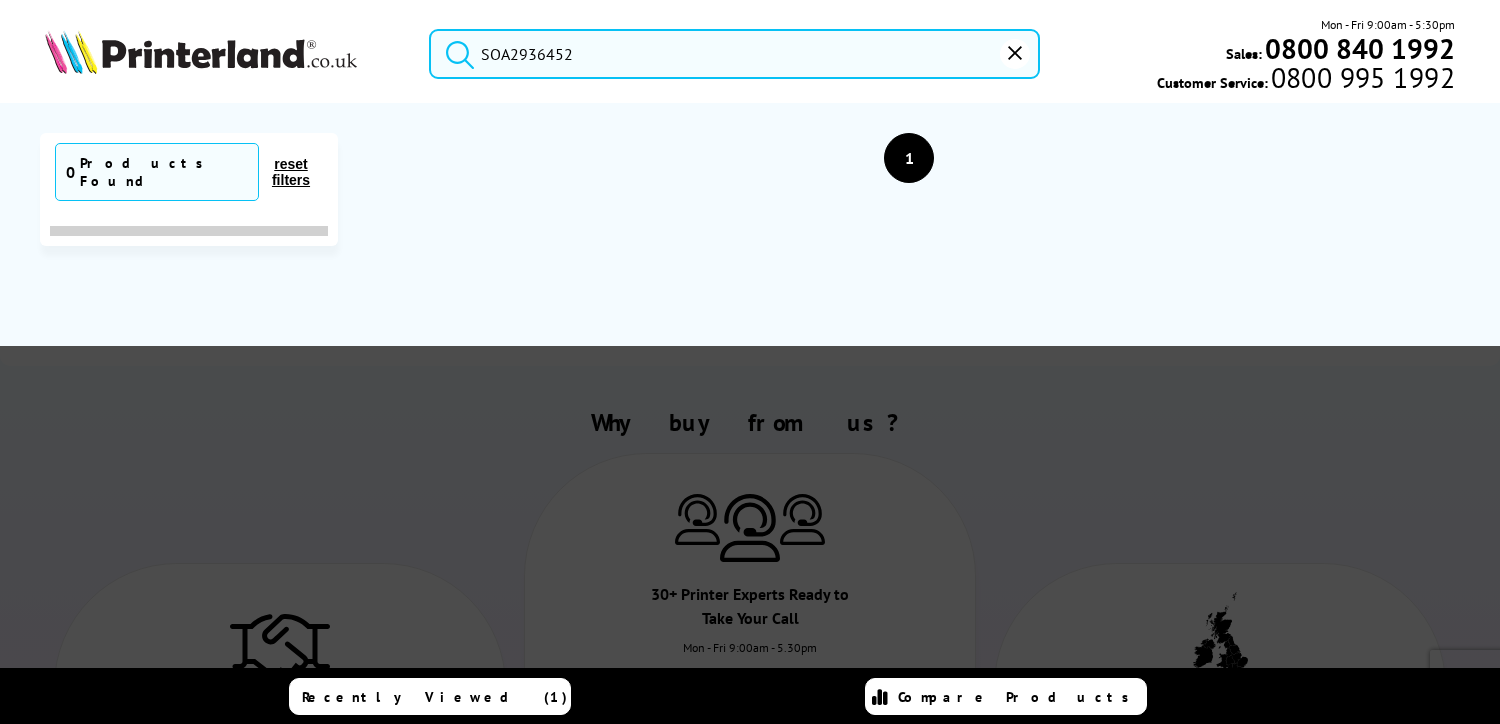 click at bounding box center [455, 51] 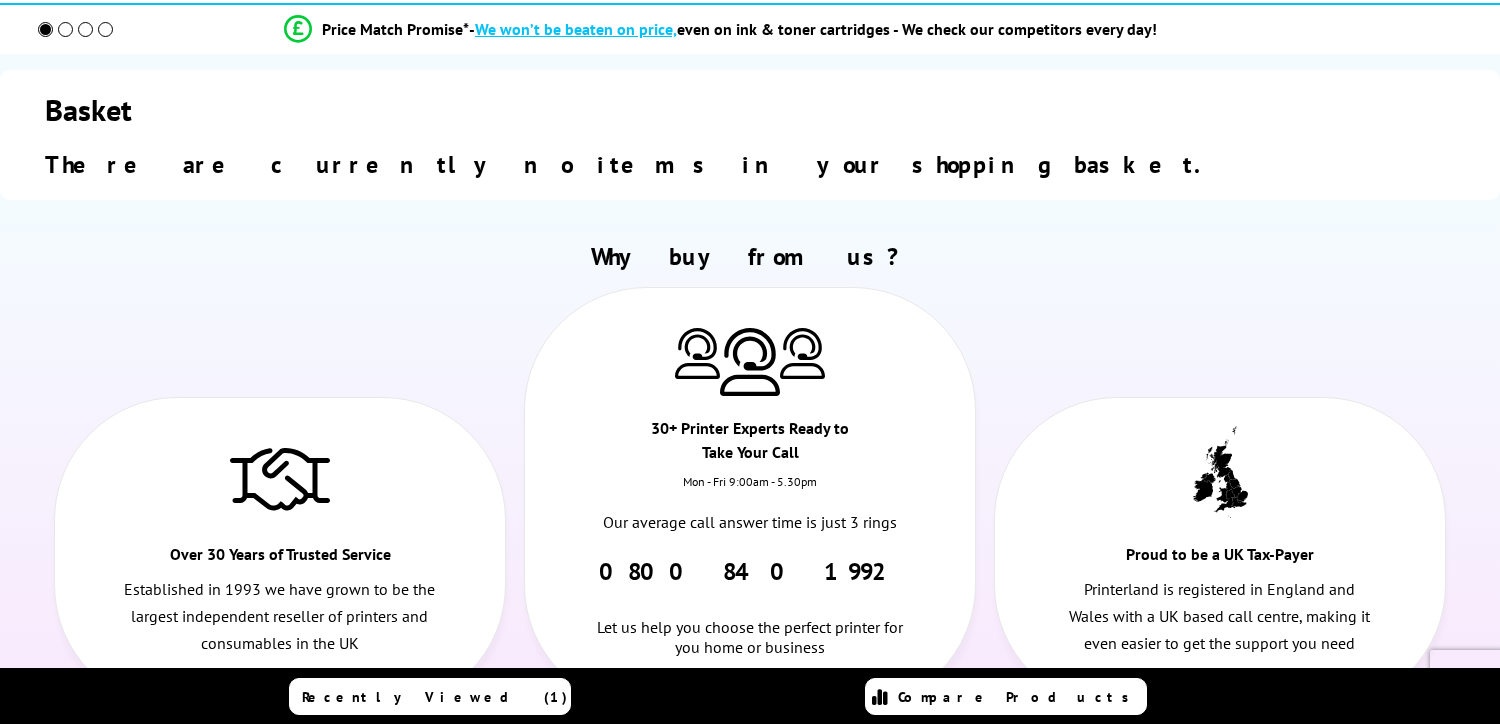 scroll, scrollTop: 166, scrollLeft: 0, axis: vertical 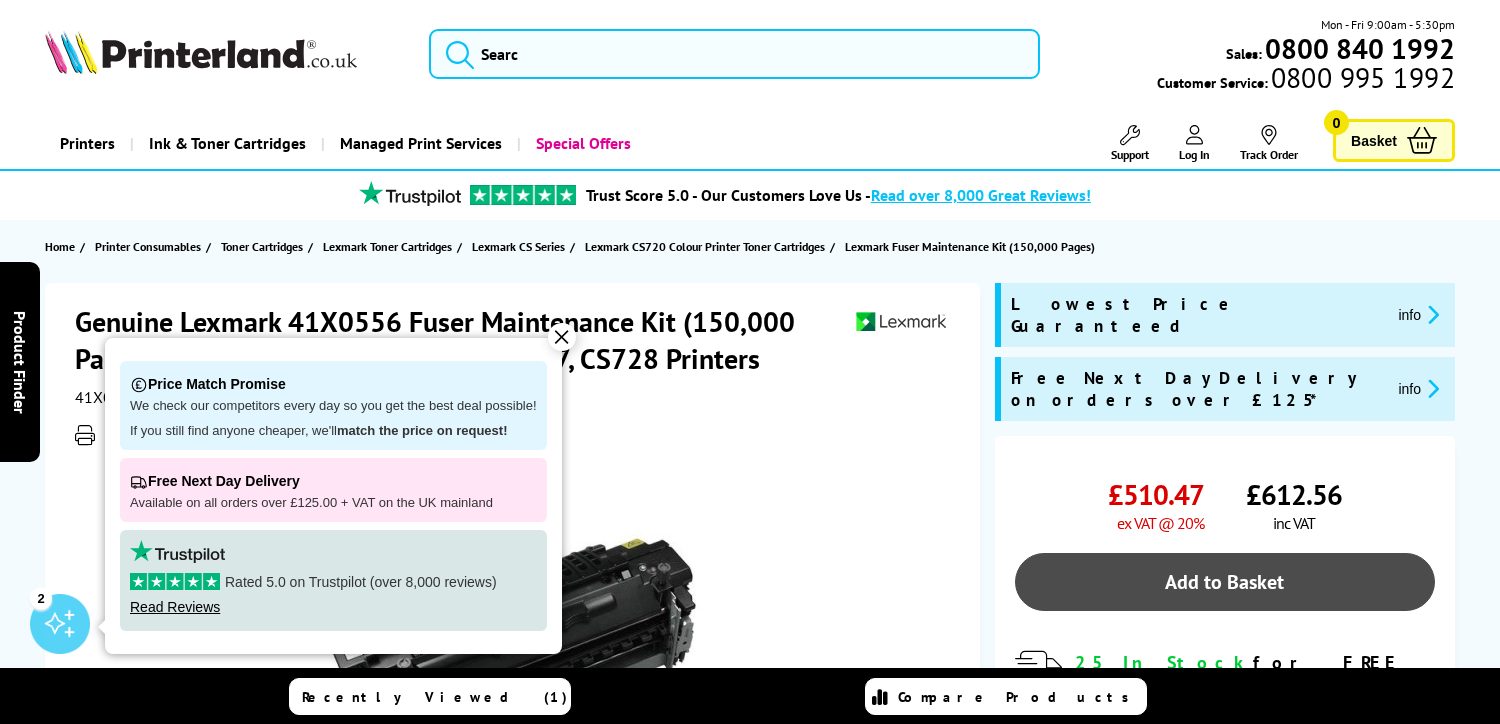 click on "Add to Basket" at bounding box center [1225, 582] 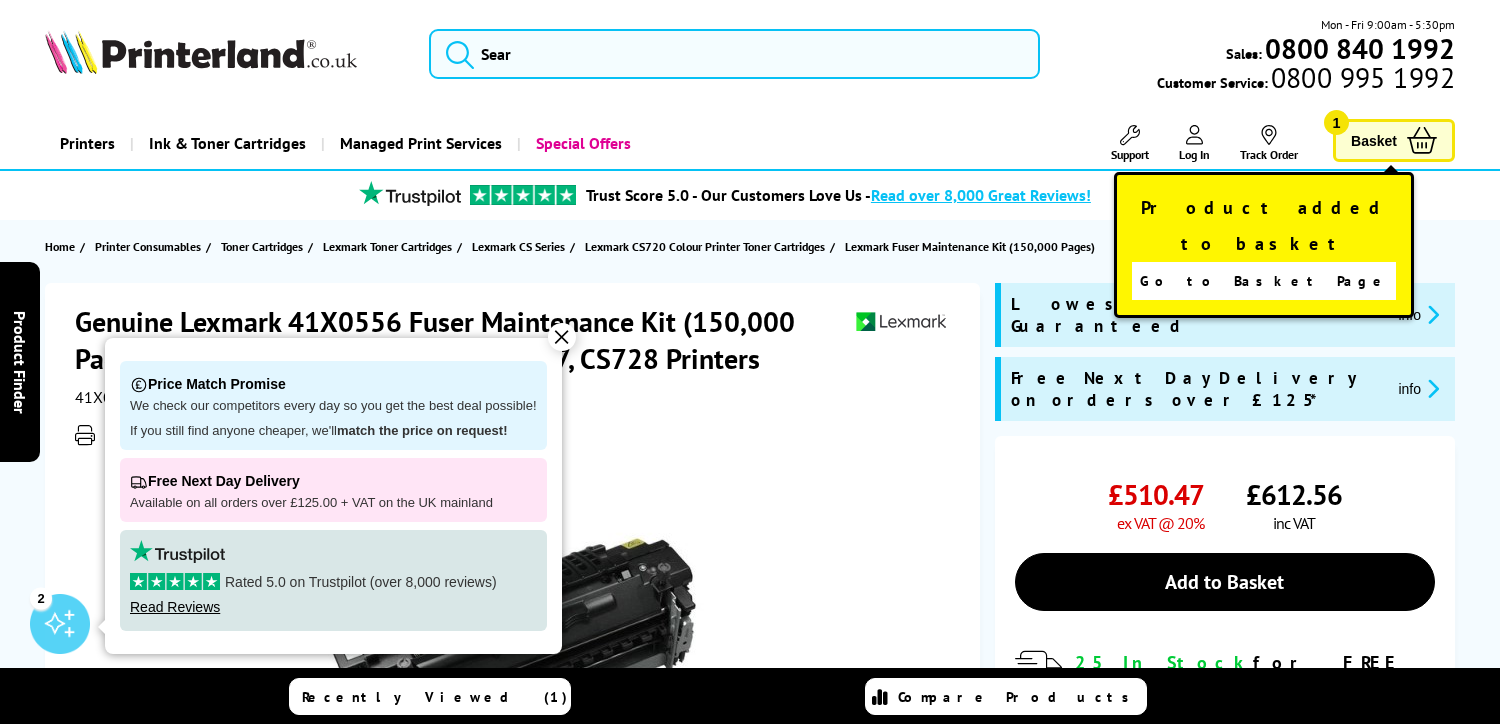 click on "Home
Printer Consumables
Toner Cartridges
Lexmark Toner Cartridges
Lexmark CS Series
Lexmark CS720 Colour Printer Toner Cartridges" at bounding box center (750, 246) 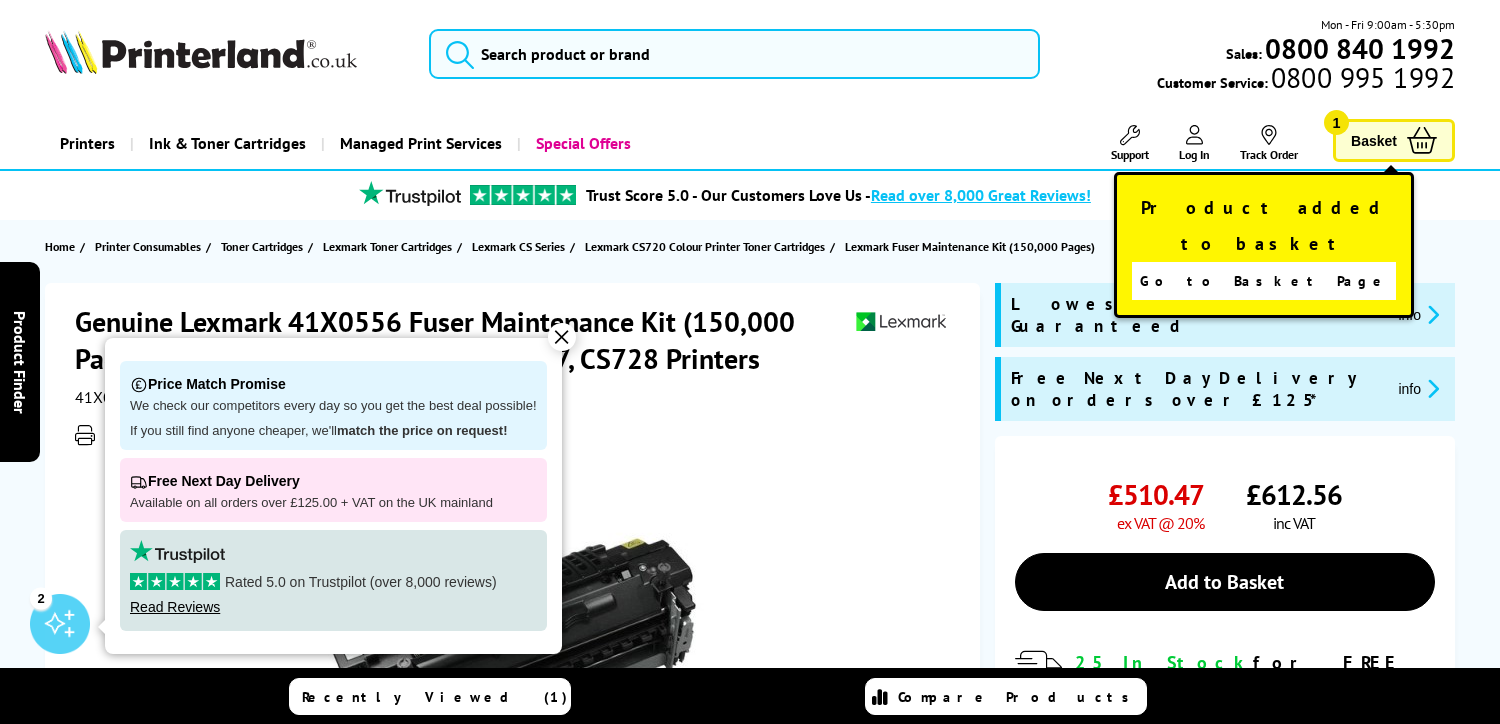 click 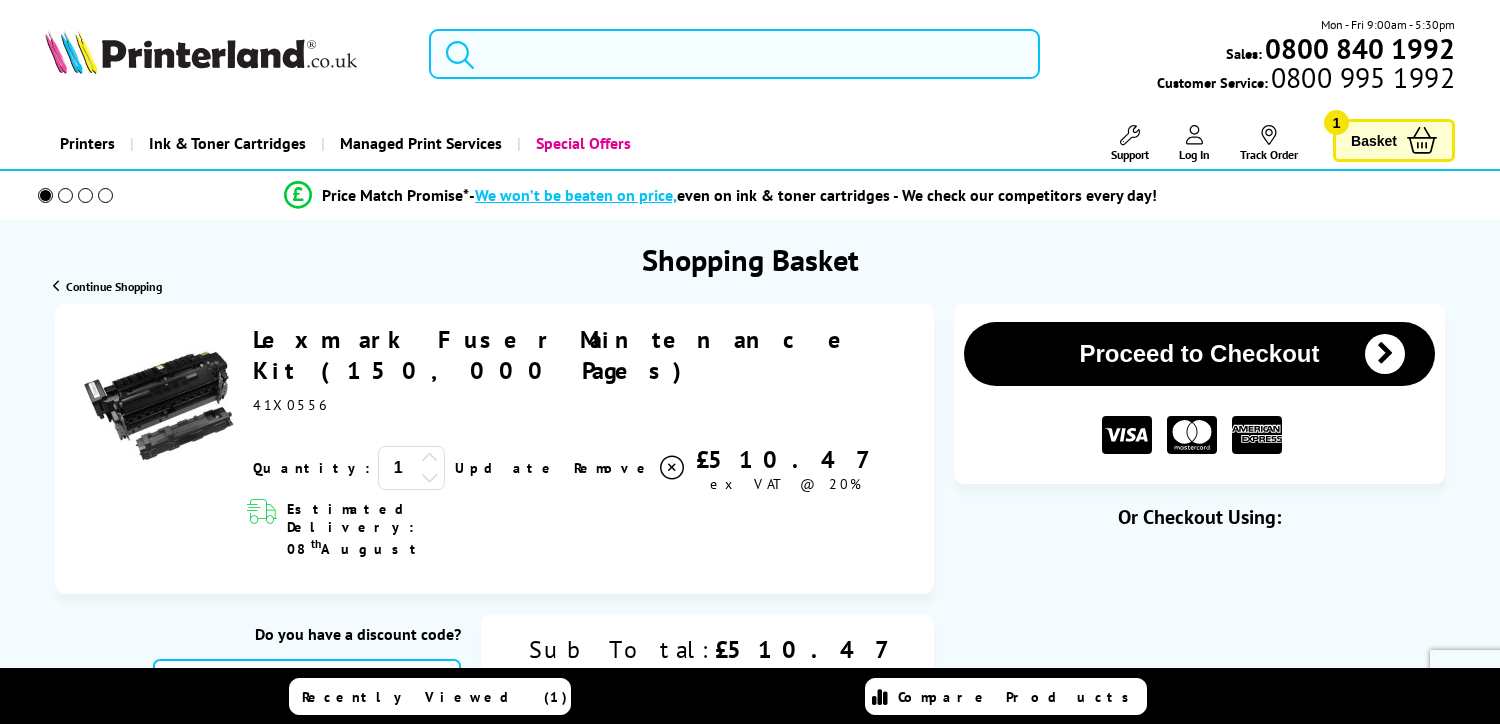 scroll, scrollTop: 0, scrollLeft: 0, axis: both 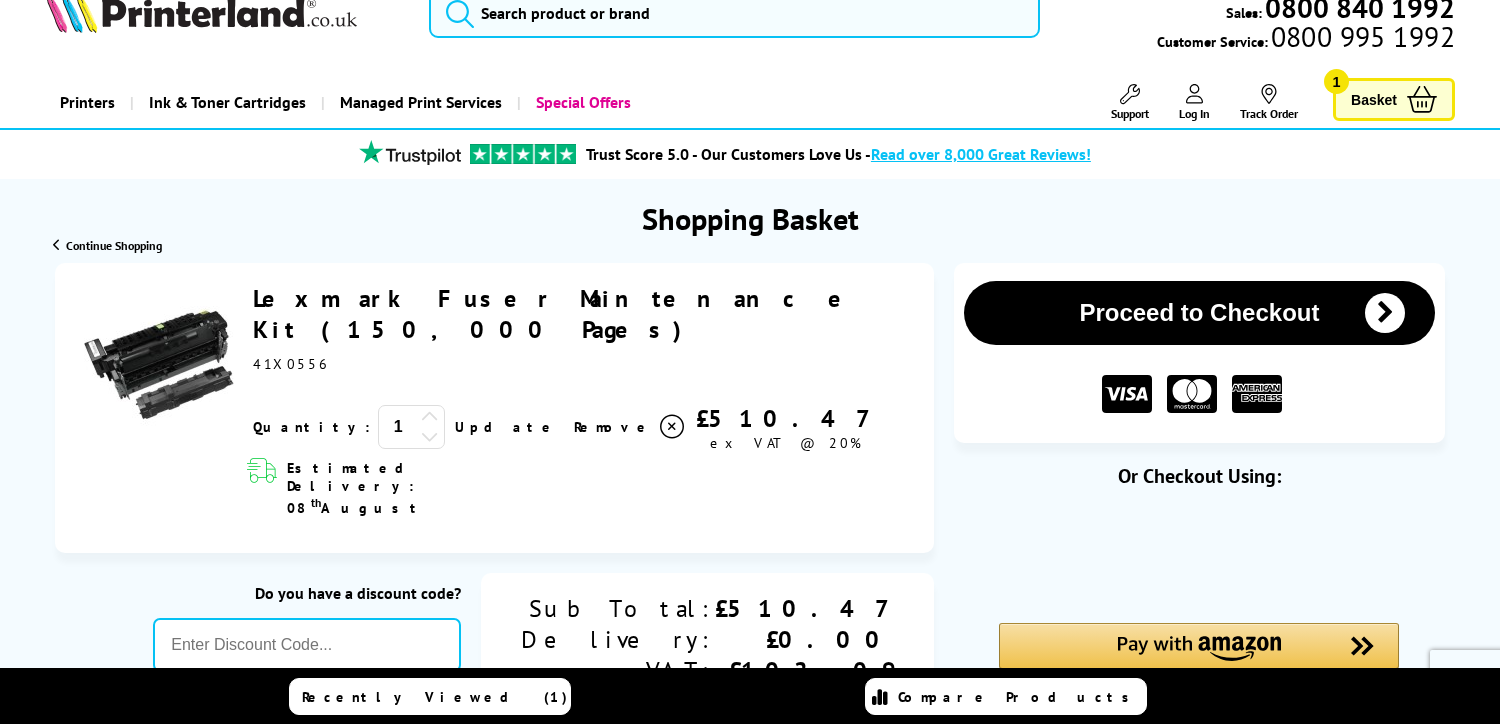 click on "Basket" at bounding box center [1374, 99] 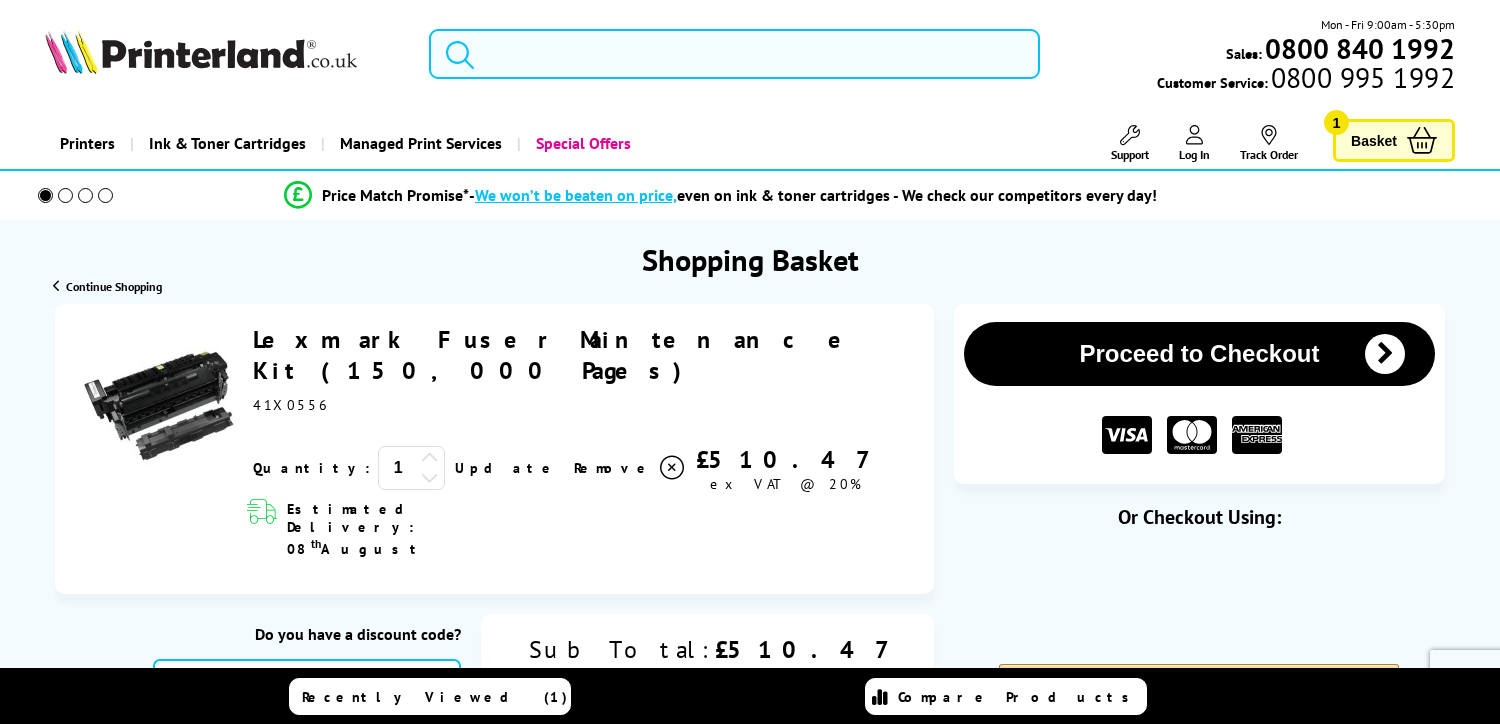 scroll, scrollTop: 0, scrollLeft: 0, axis: both 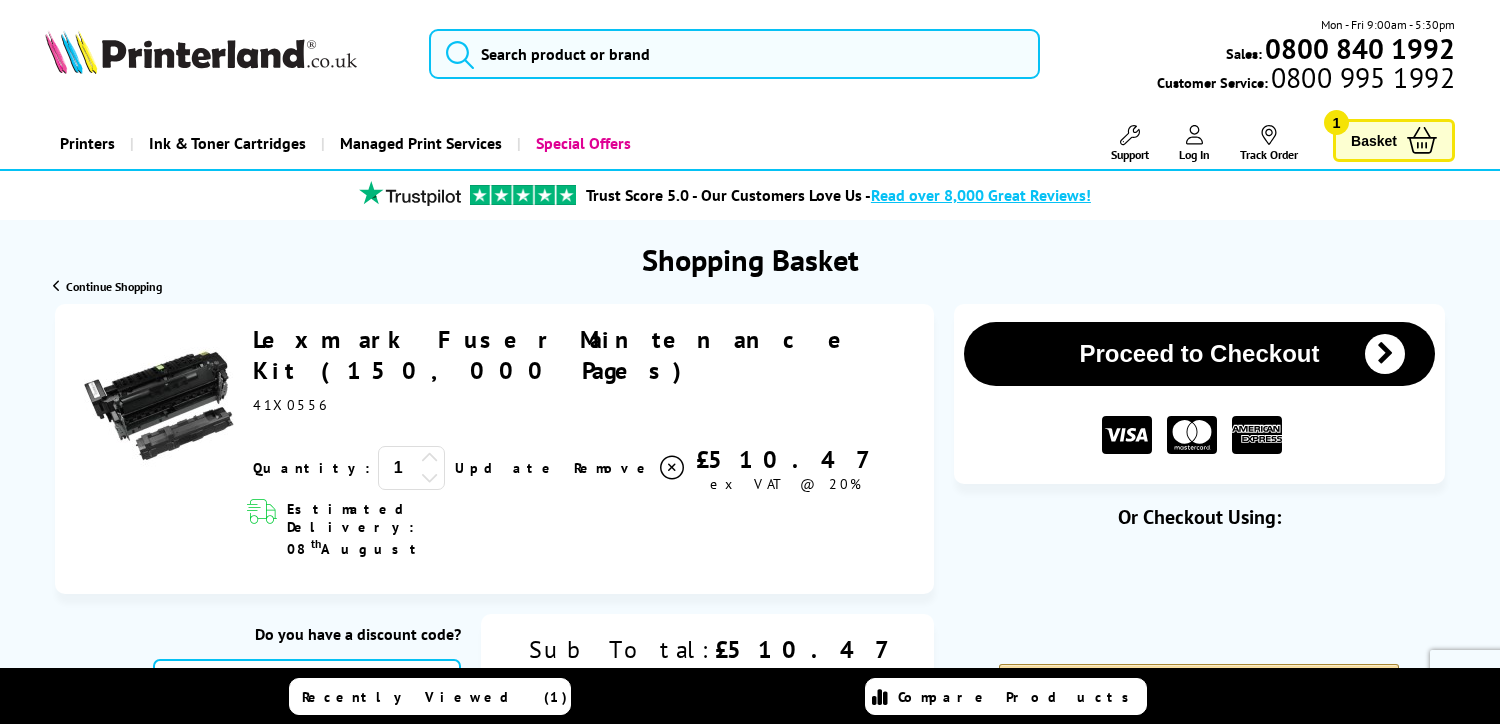 click on "Basket" at bounding box center (1374, 140) 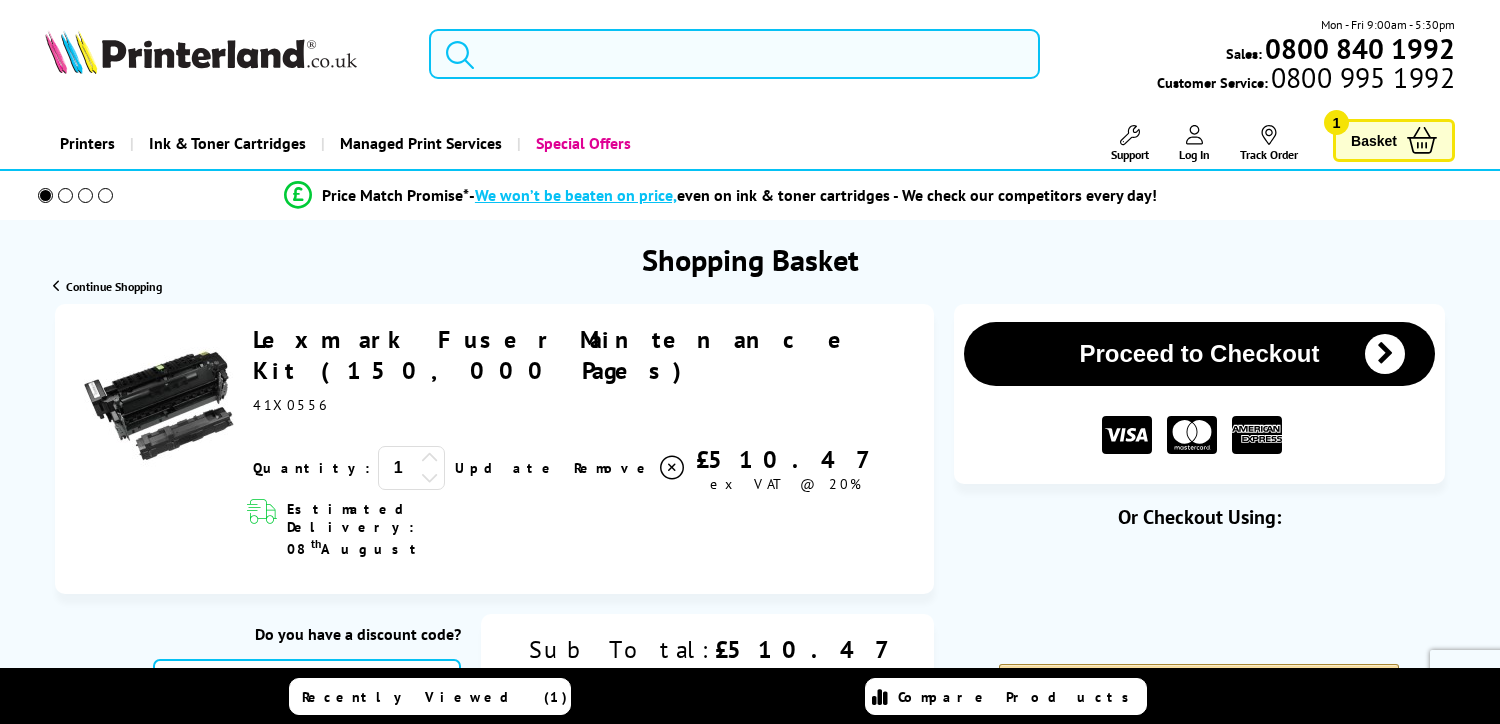 scroll, scrollTop: 0, scrollLeft: 0, axis: both 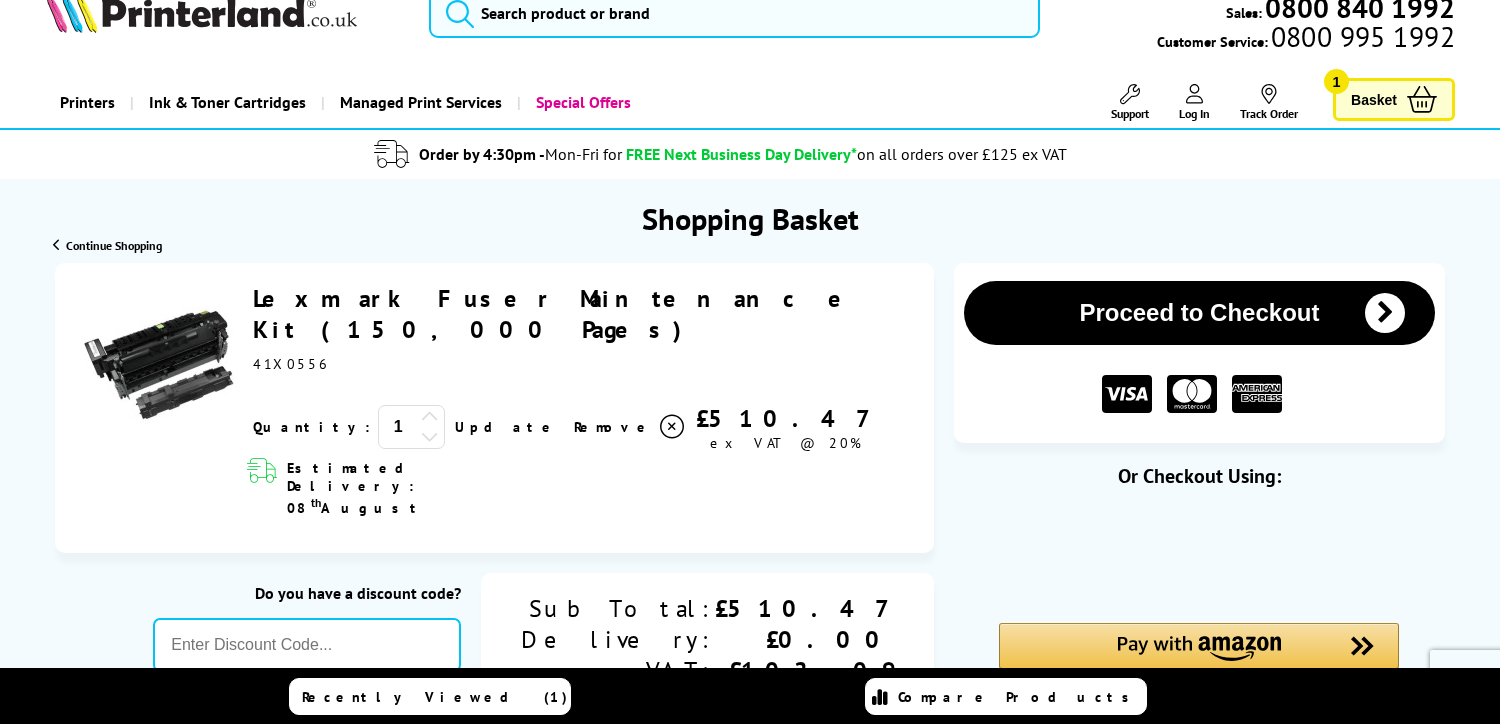 click on "Proceed to Checkout" at bounding box center [1199, 313] 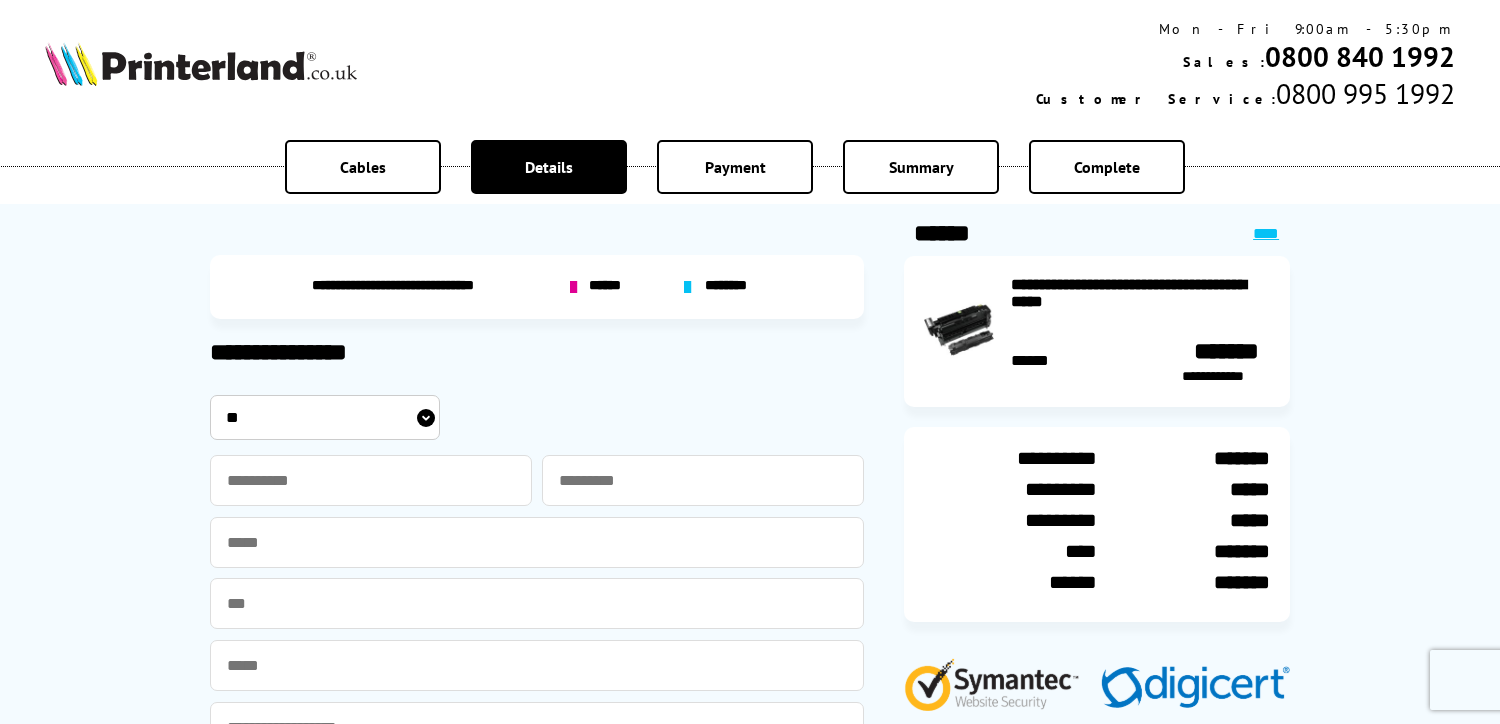 scroll, scrollTop: 0, scrollLeft: 0, axis: both 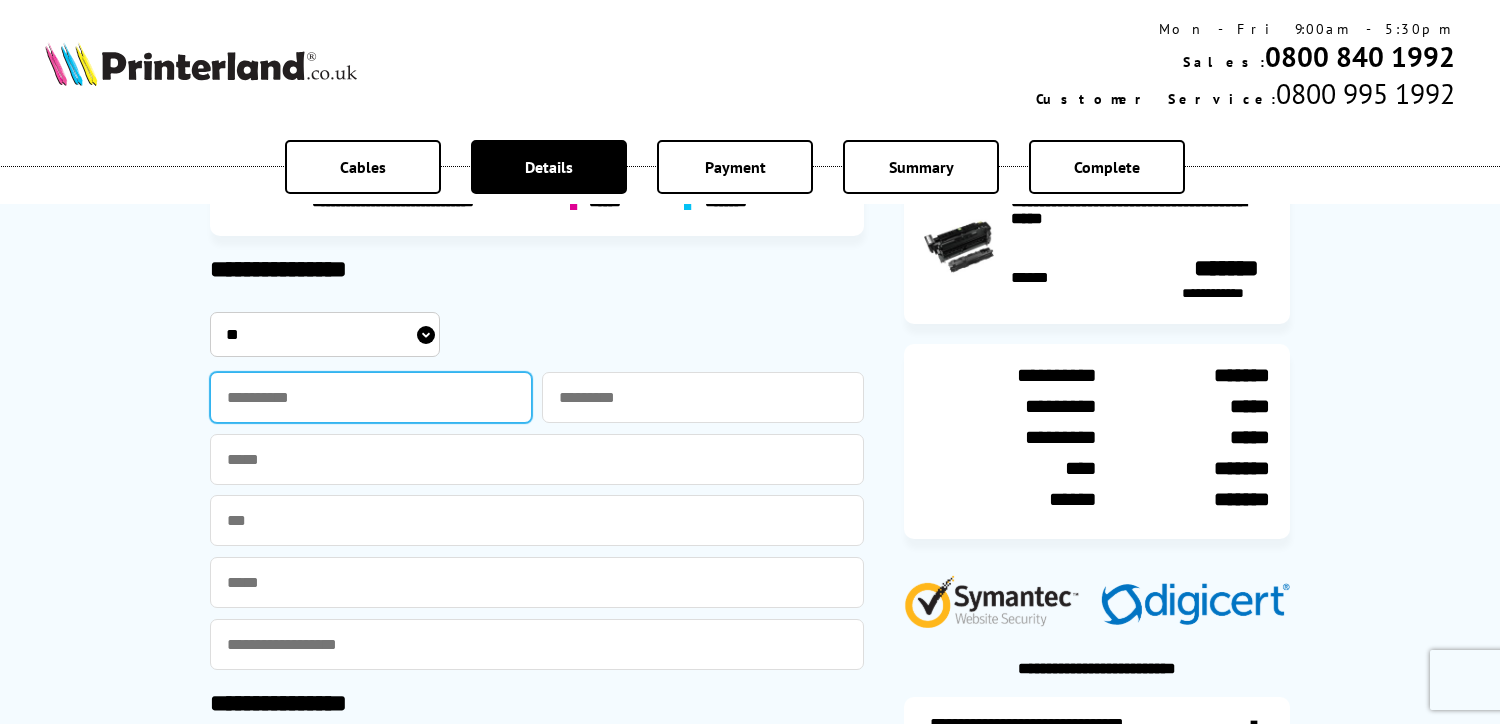 click at bounding box center (371, 397) 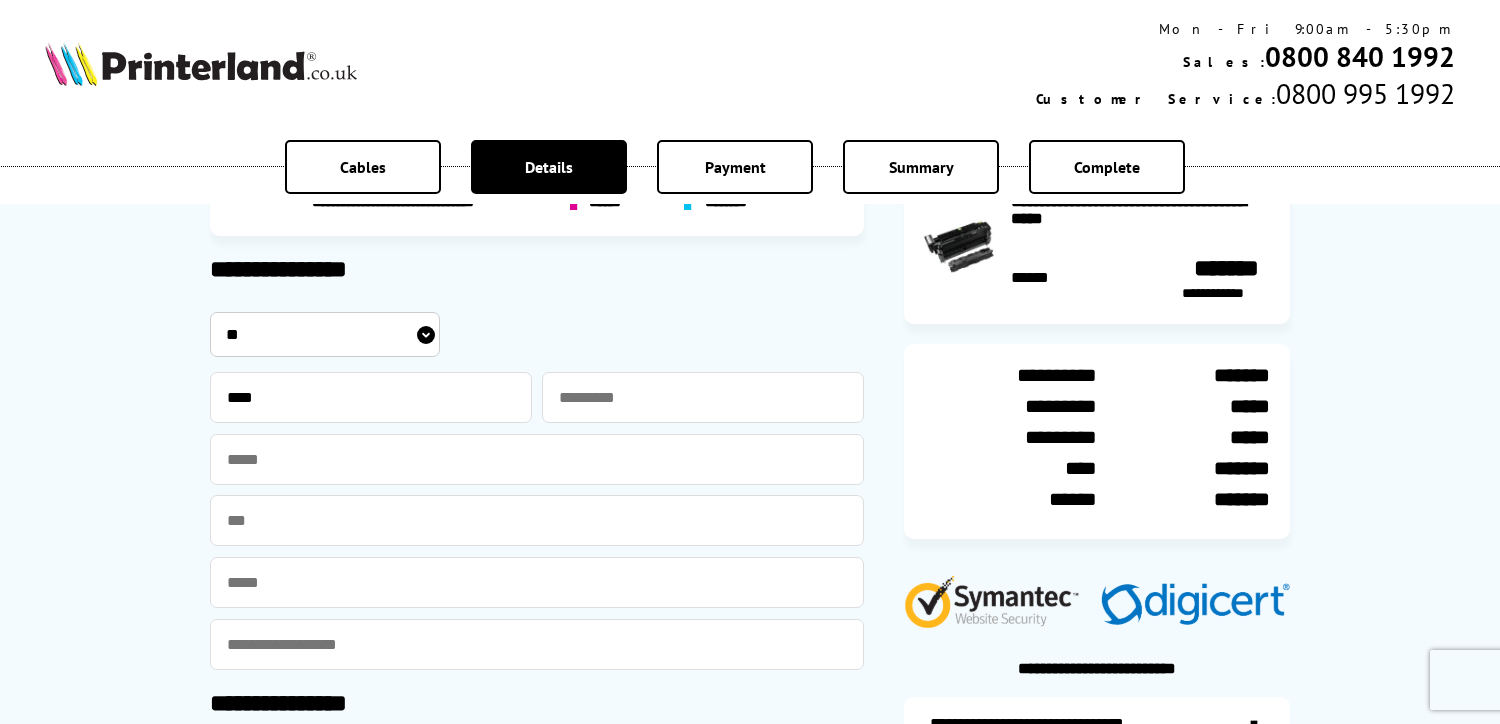 type on "*****" 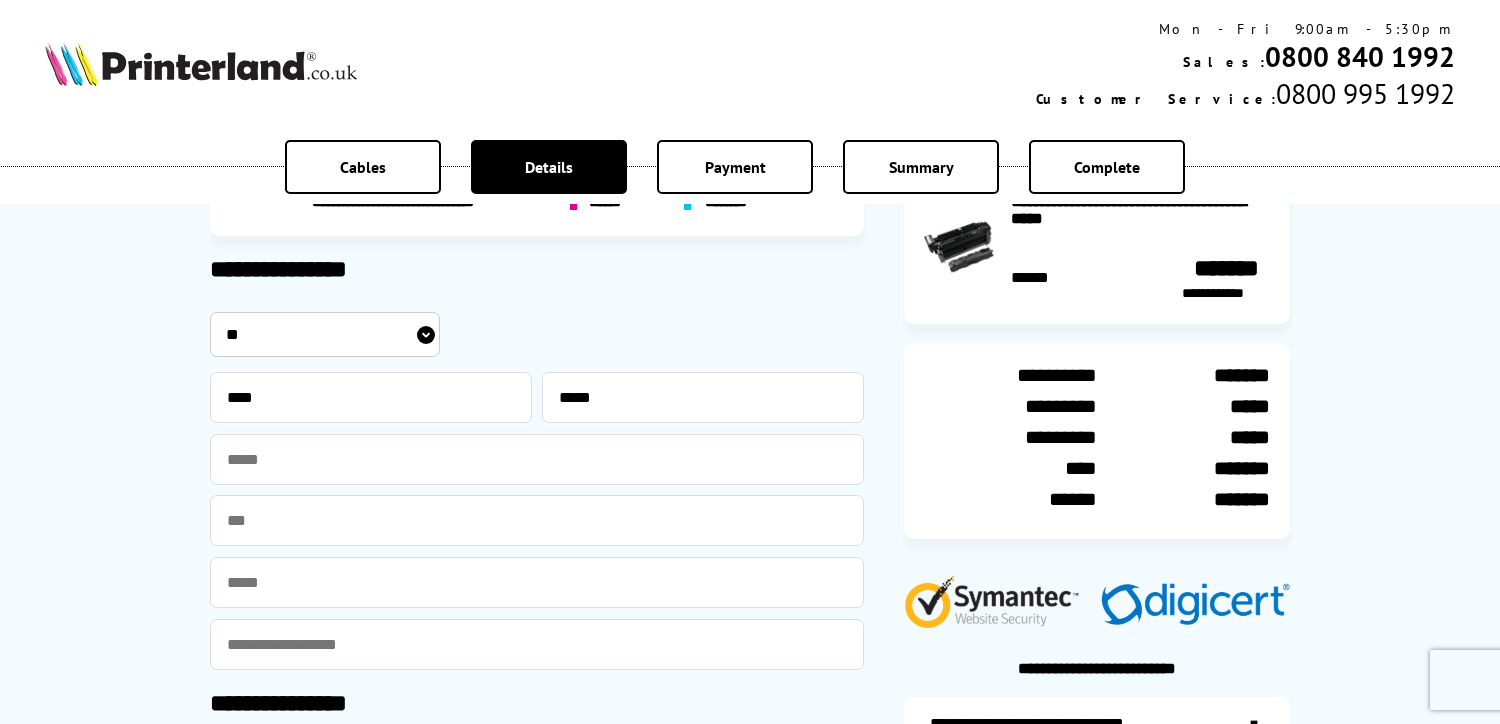 type on "**********" 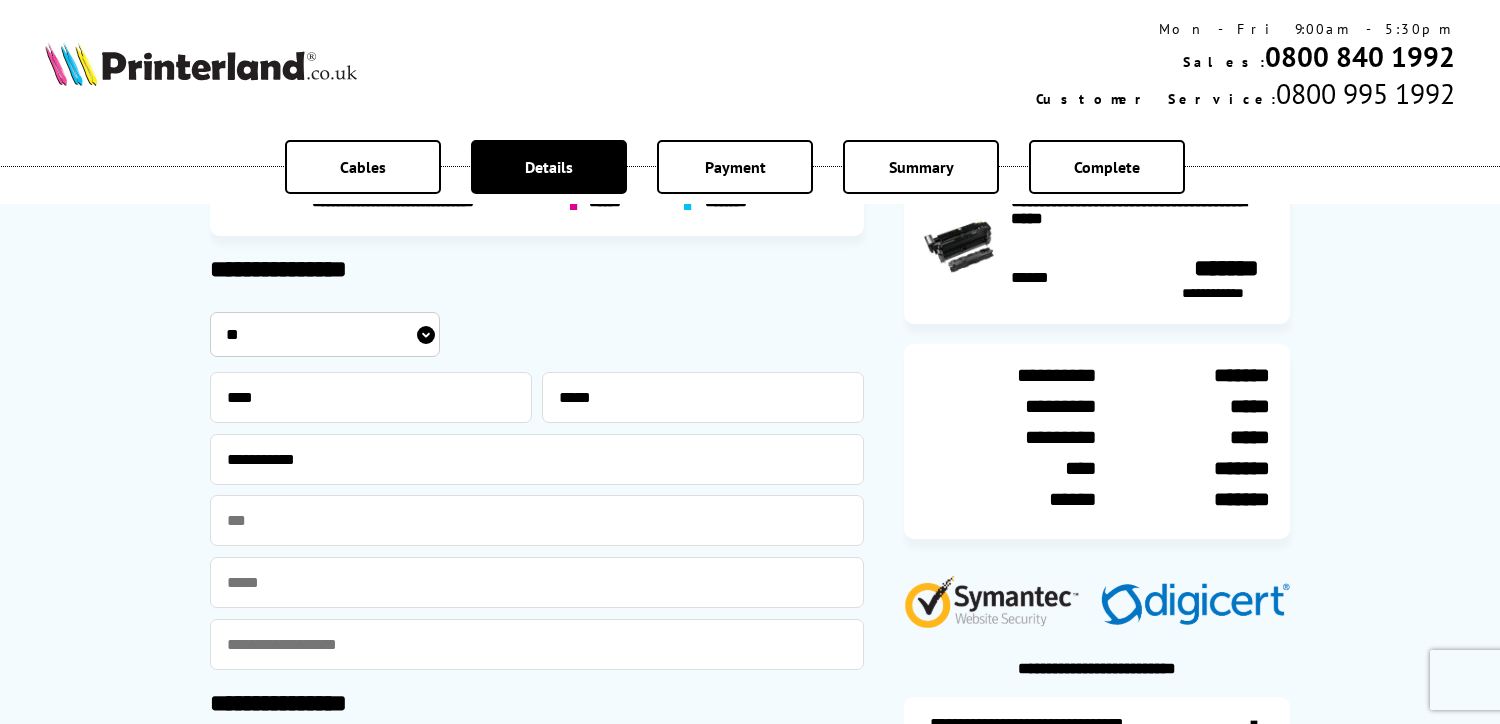 type on "**********" 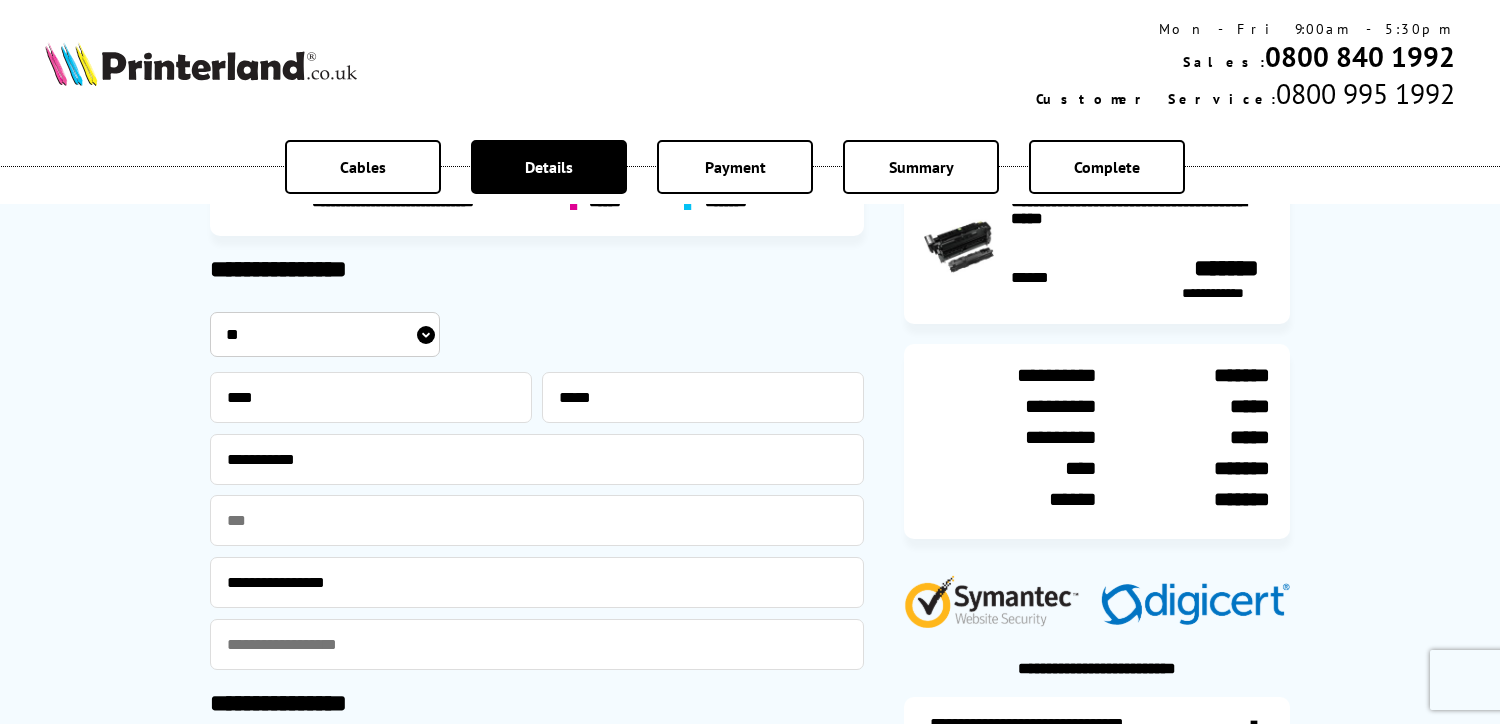 type on "**********" 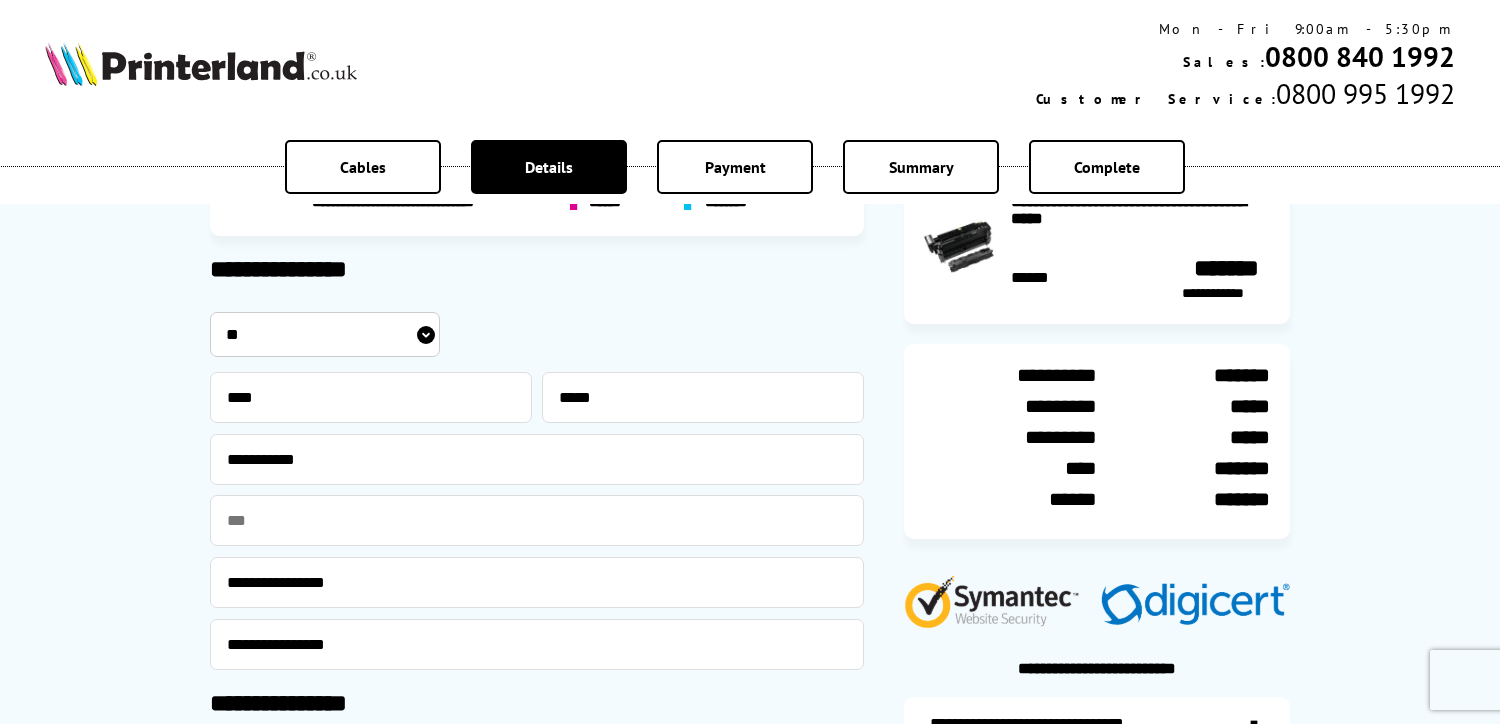 type on "*******" 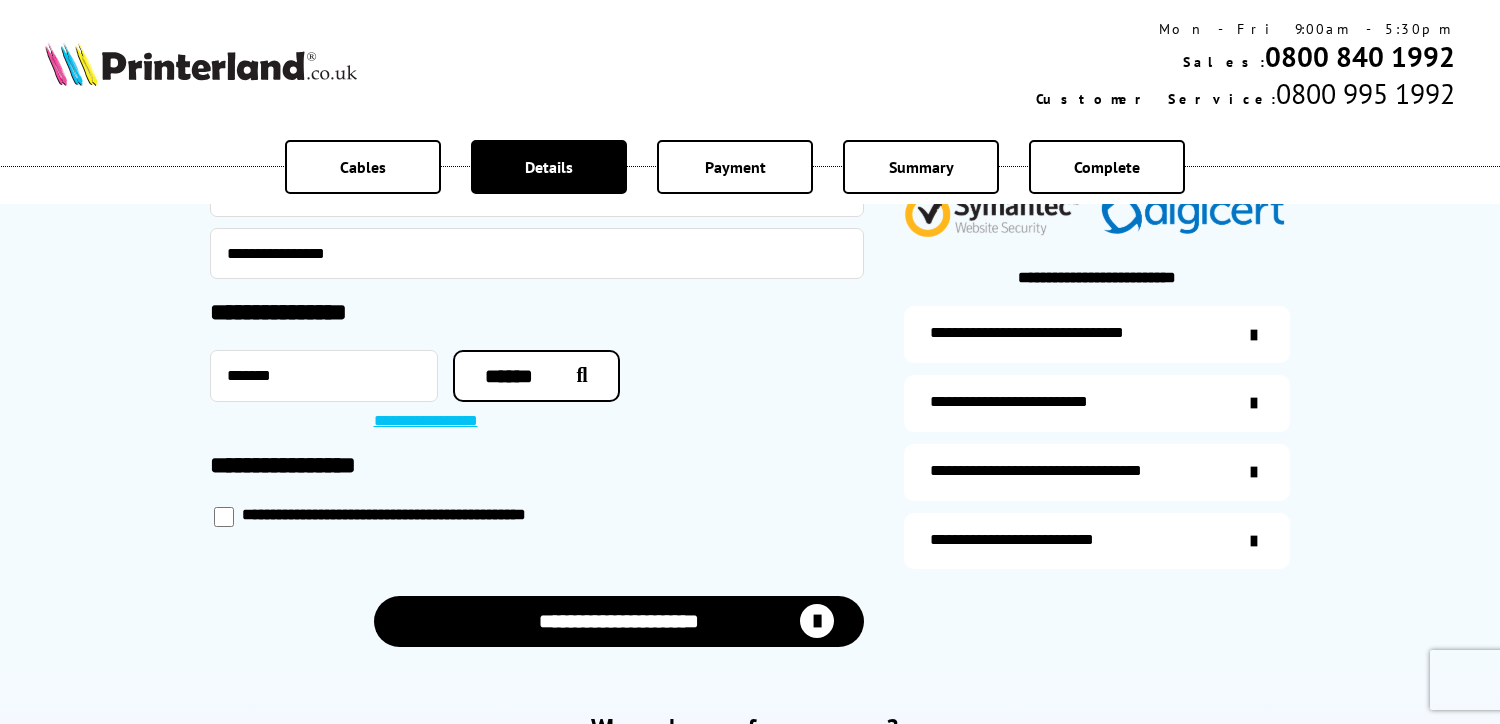 scroll, scrollTop: 500, scrollLeft: 0, axis: vertical 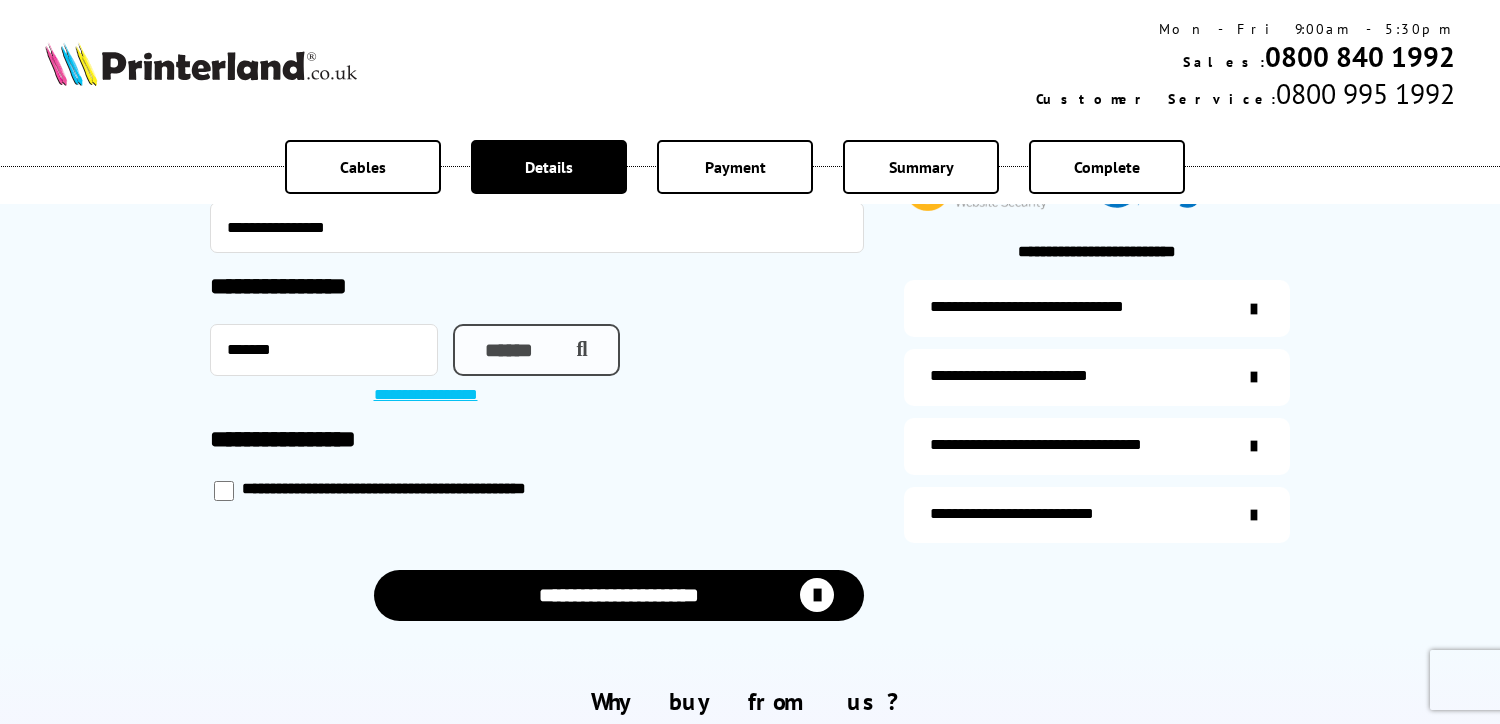 click on "******" at bounding box center [536, 350] 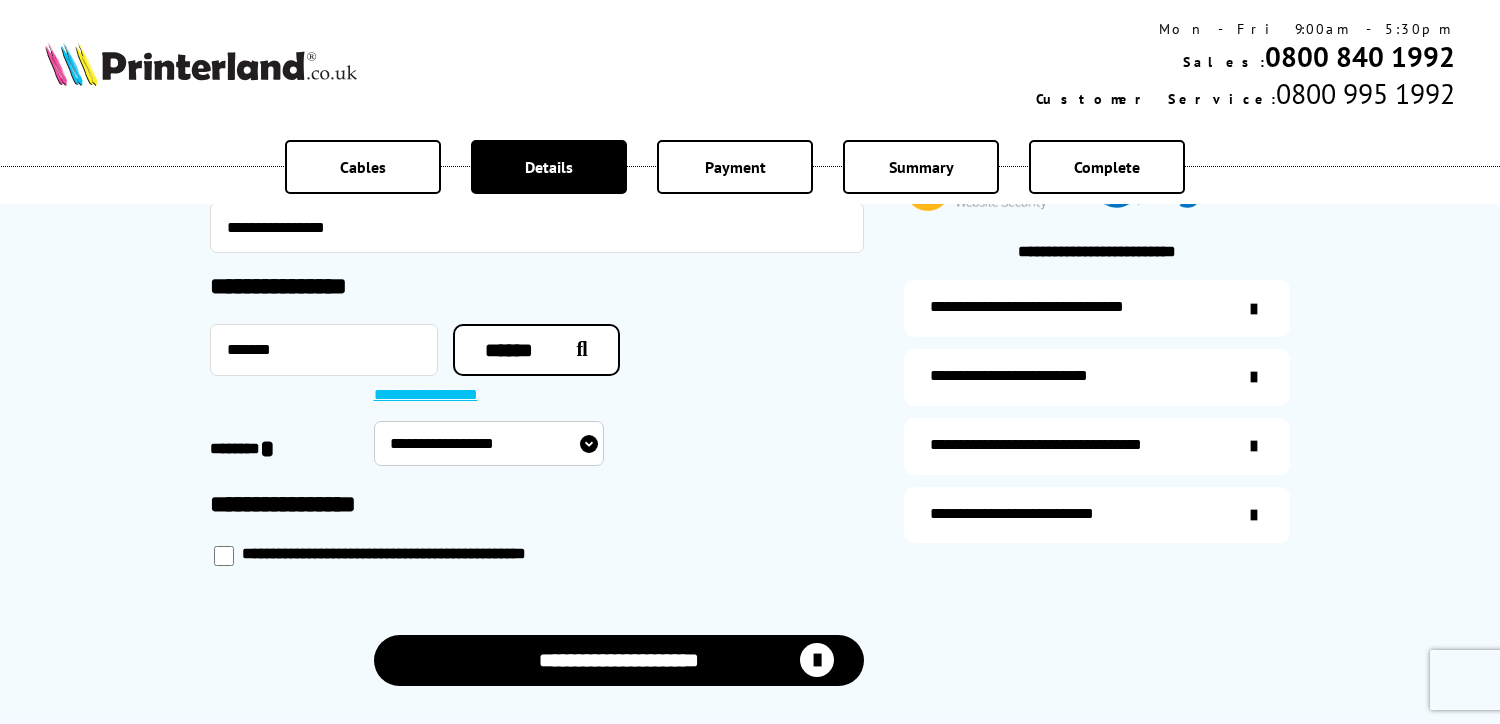 click on "**********" at bounding box center [489, 443] 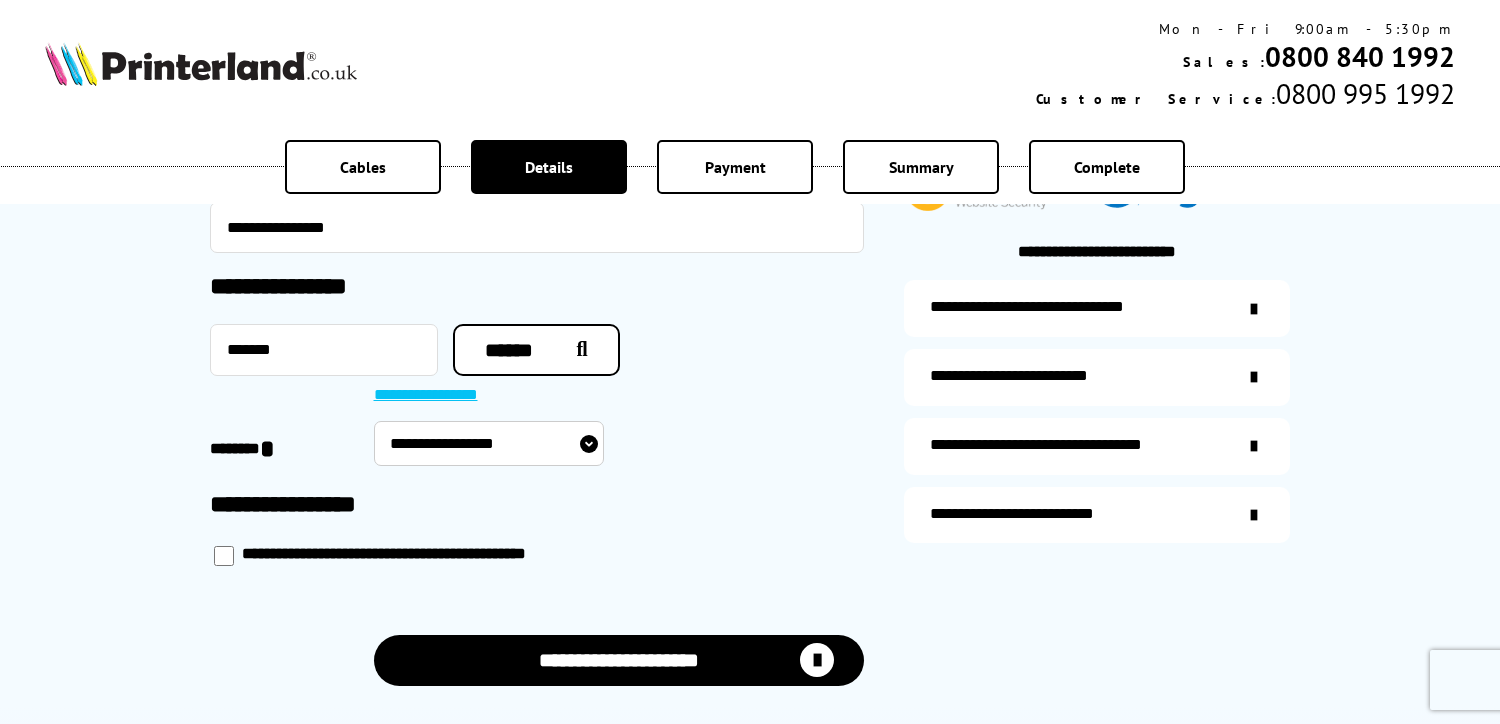 select on "**********" 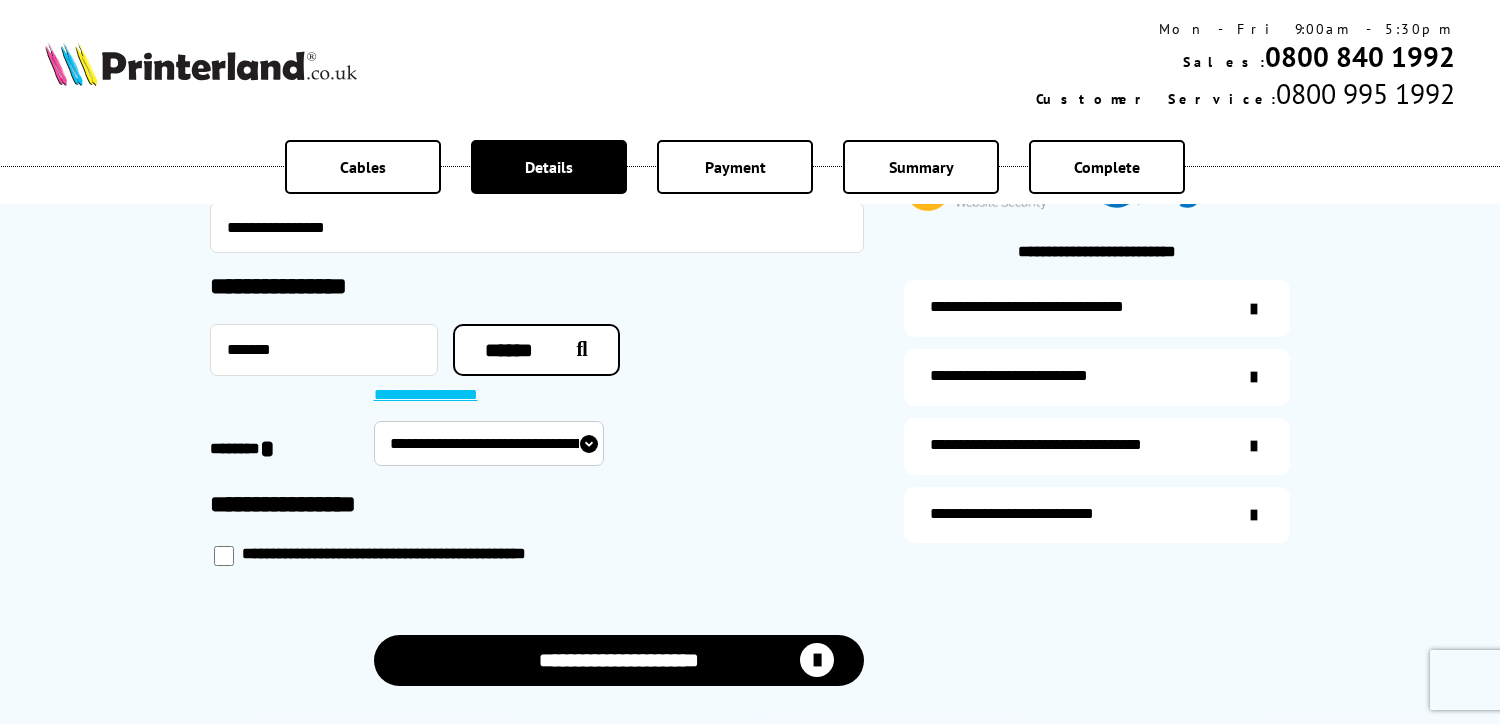click on "**********" at bounding box center (489, 443) 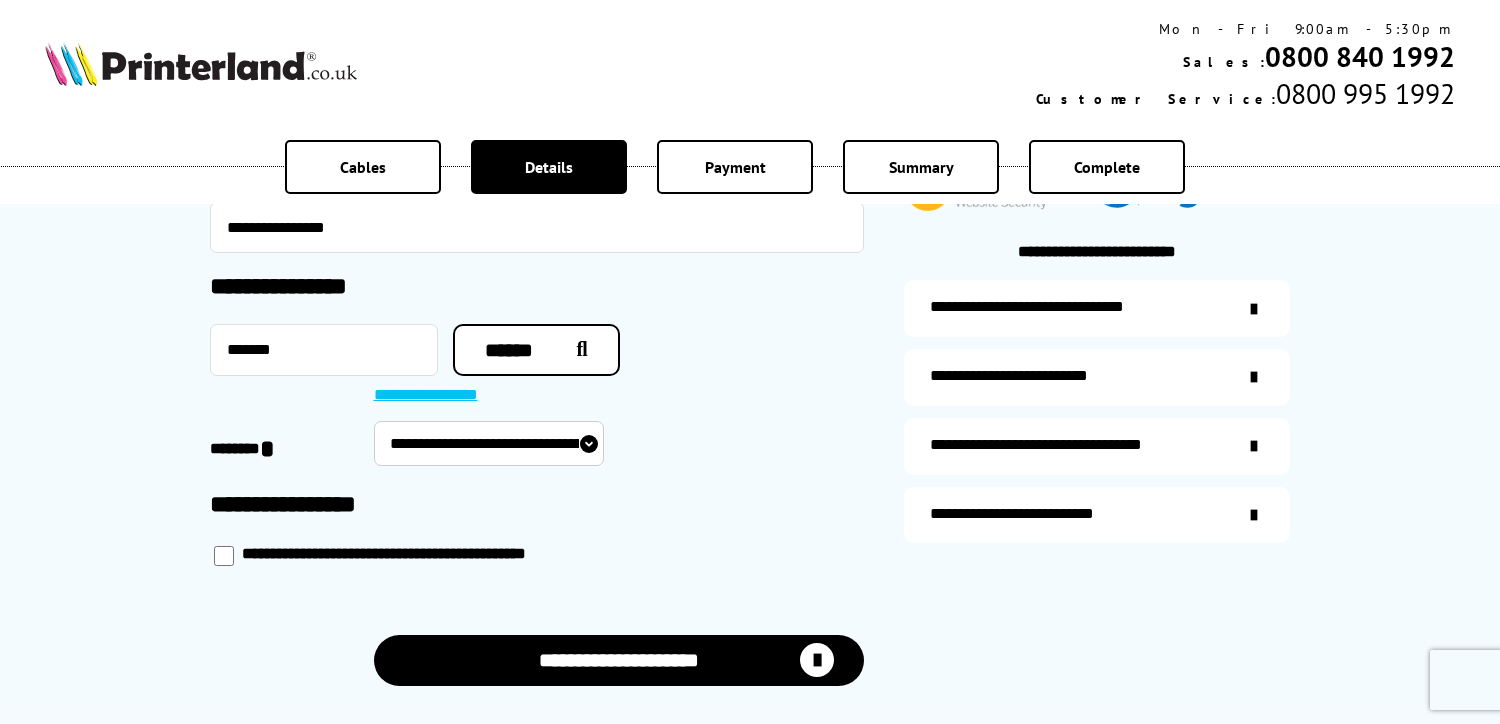 select on "**********" 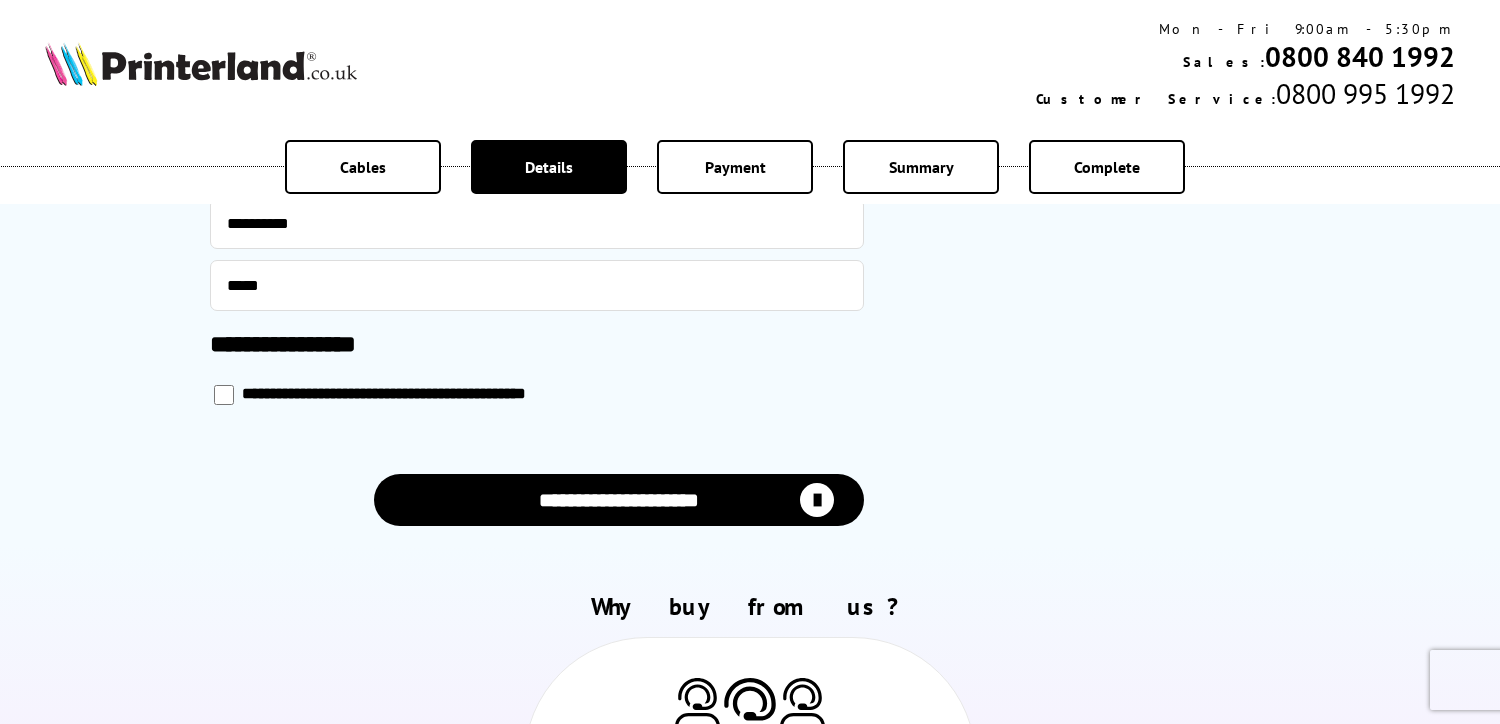 scroll, scrollTop: 1000, scrollLeft: 0, axis: vertical 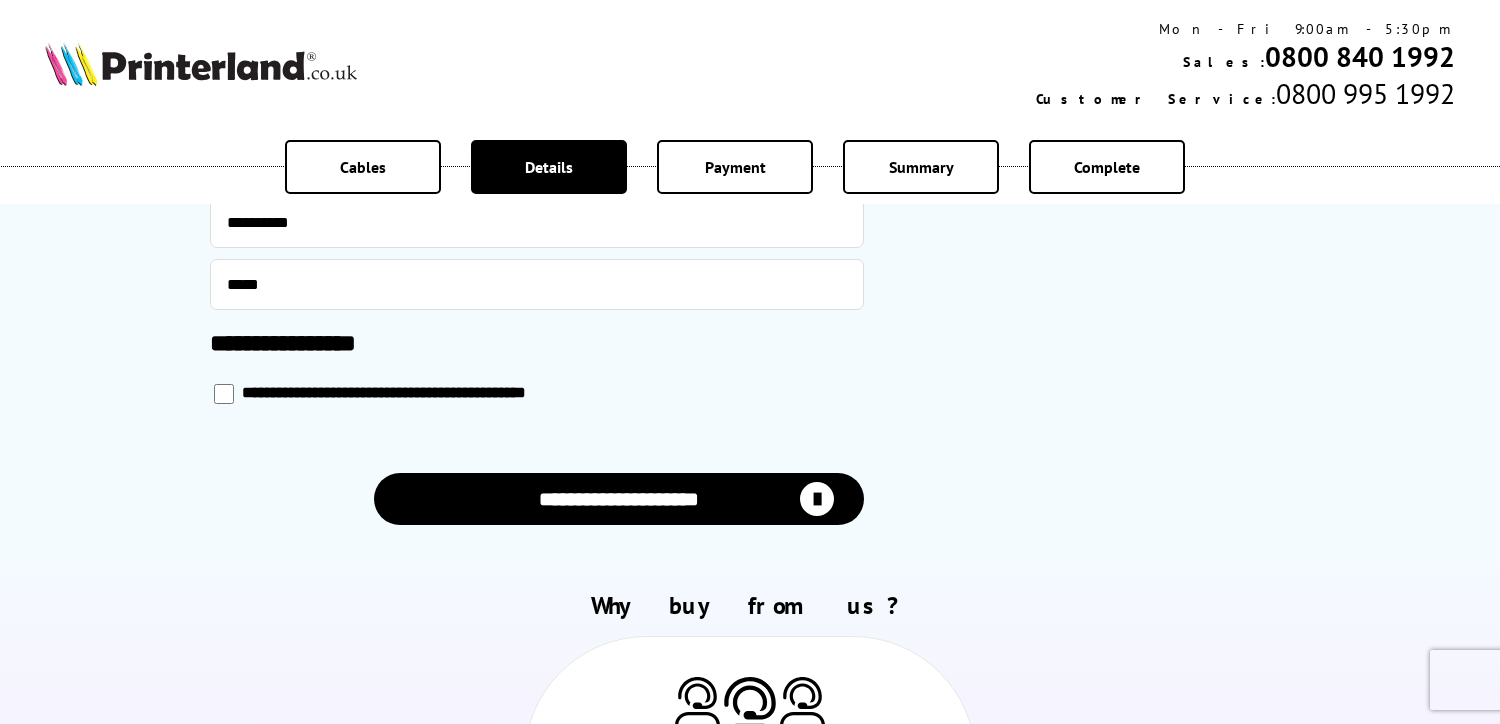 click on "**********" at bounding box center [619, 498] 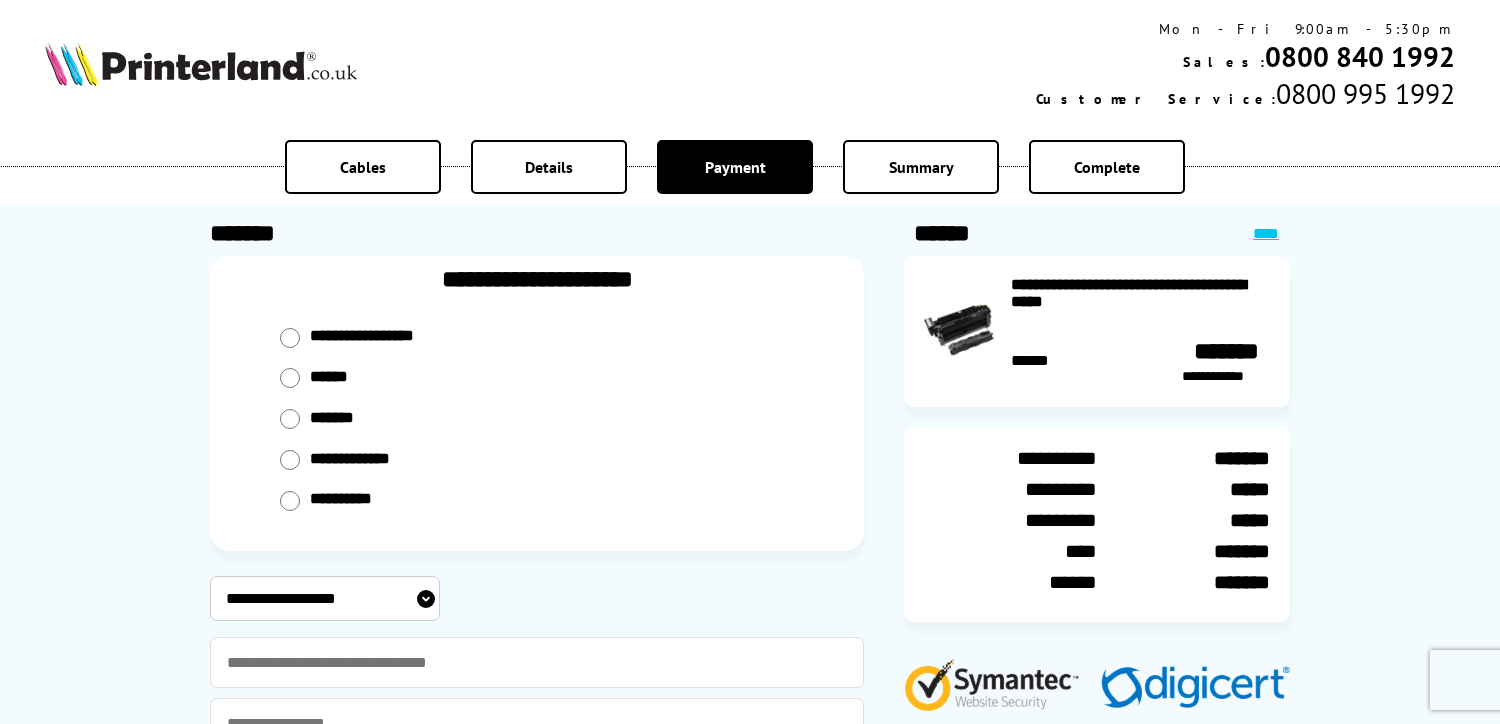 scroll, scrollTop: 0, scrollLeft: 0, axis: both 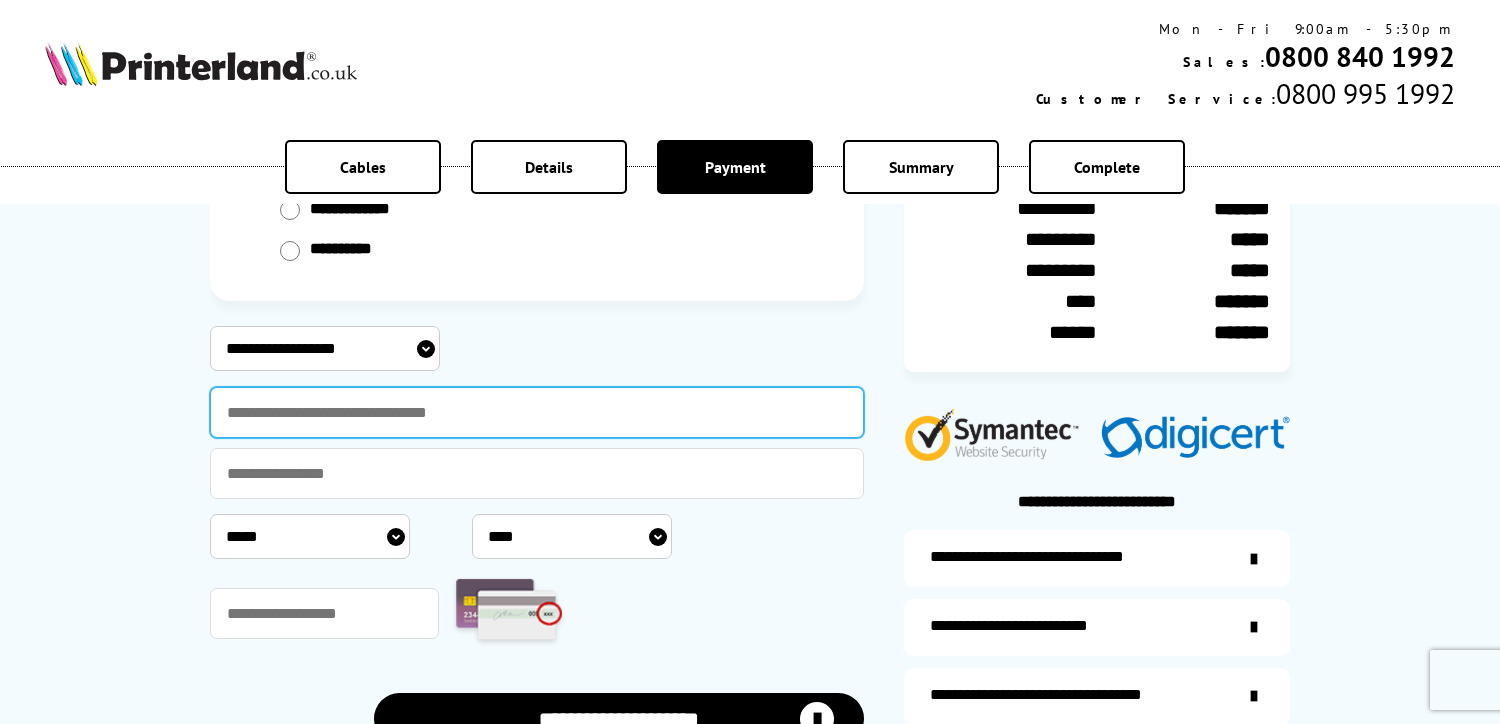 click at bounding box center (537, 412) 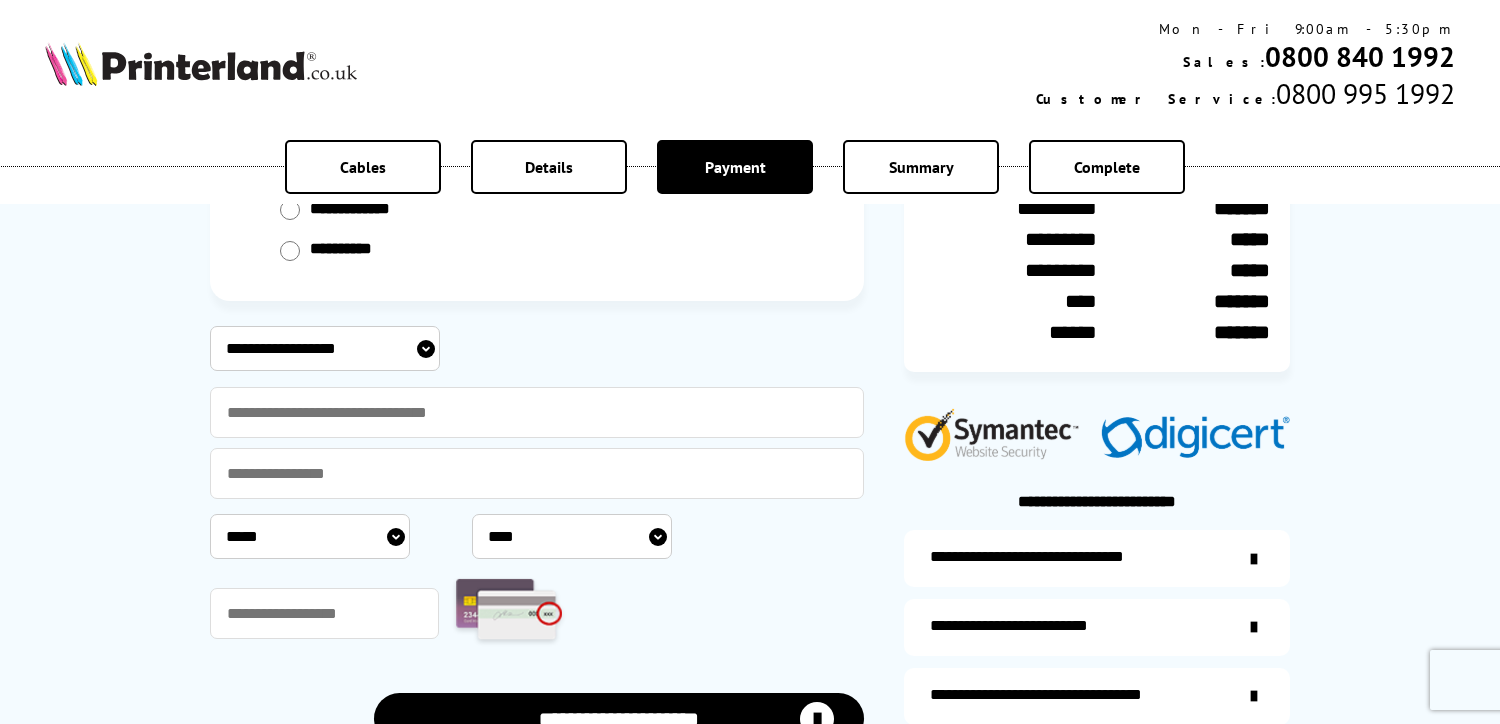 click on "**********" at bounding box center [325, 348] 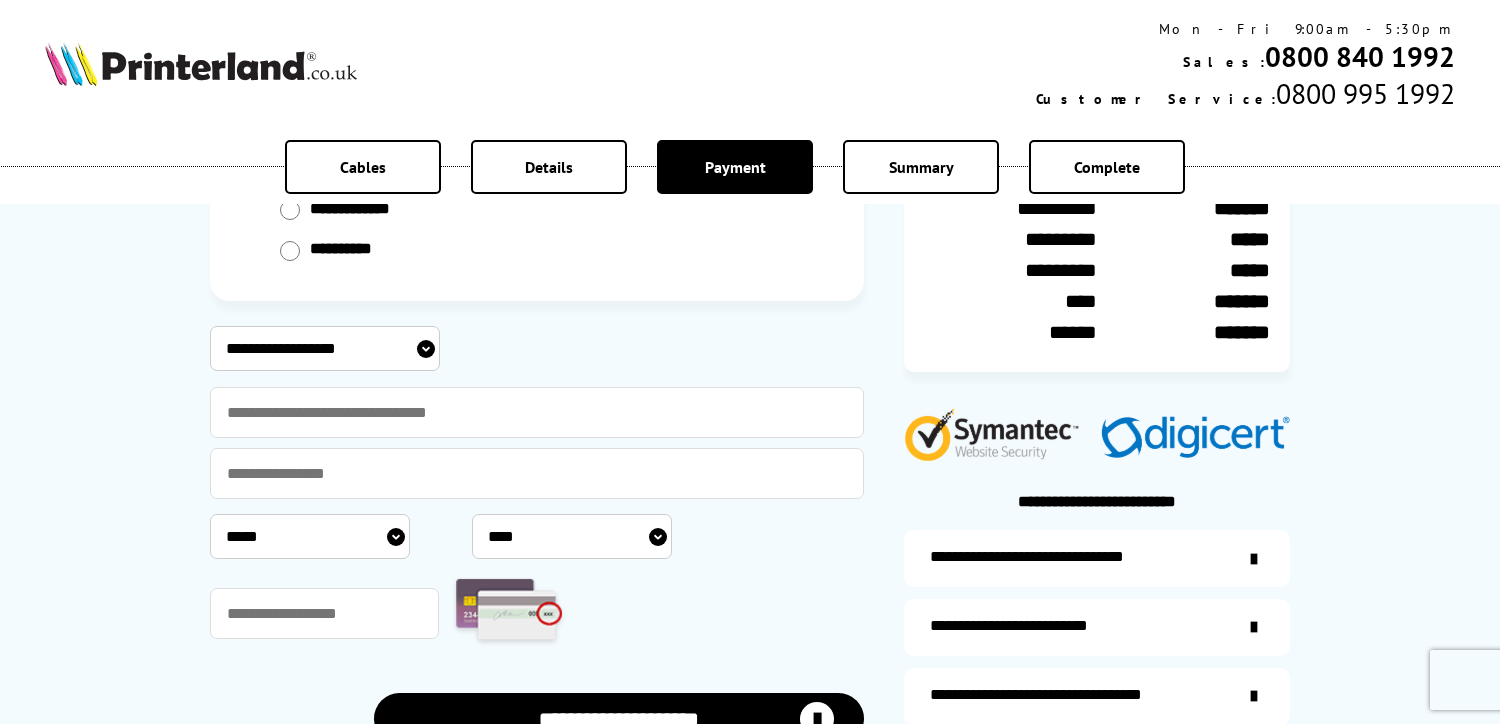 select on "**********" 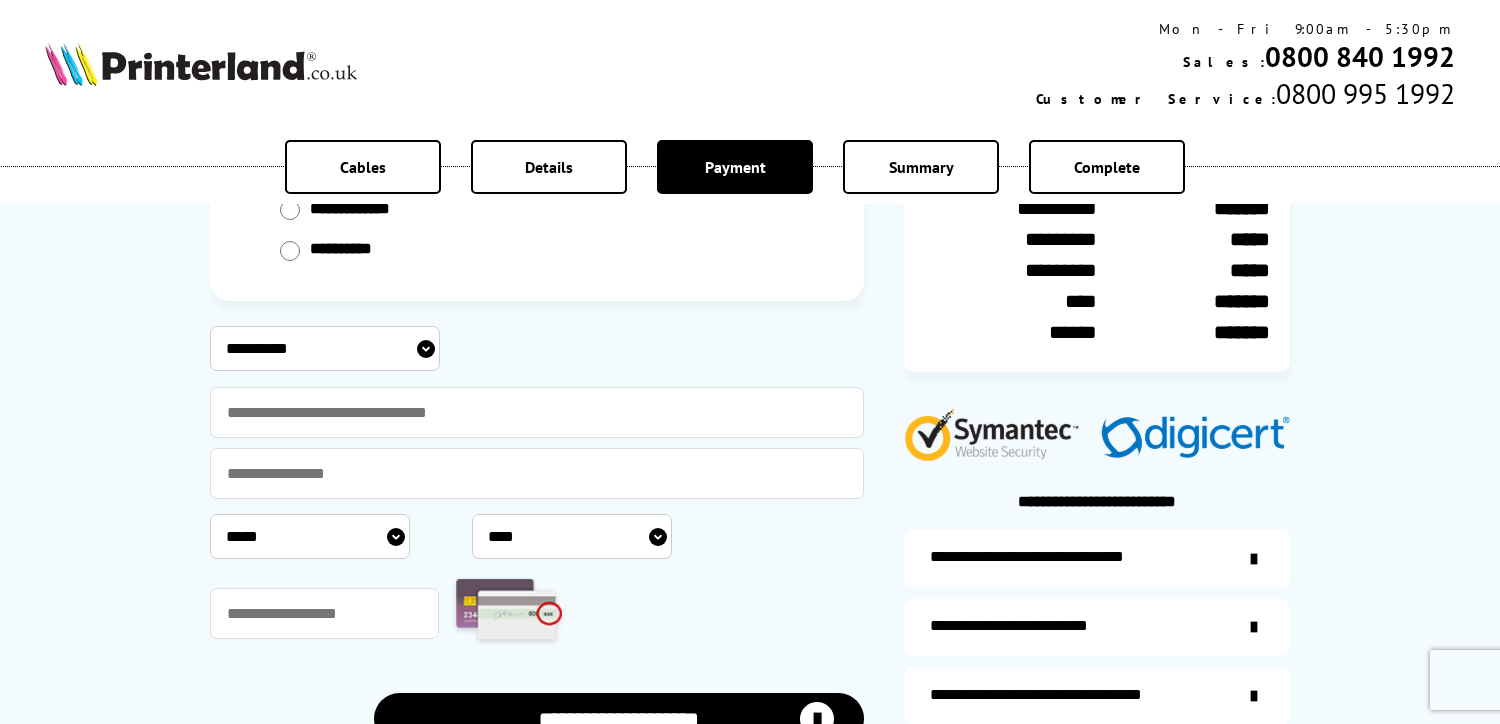 click on "**********" at bounding box center (325, 348) 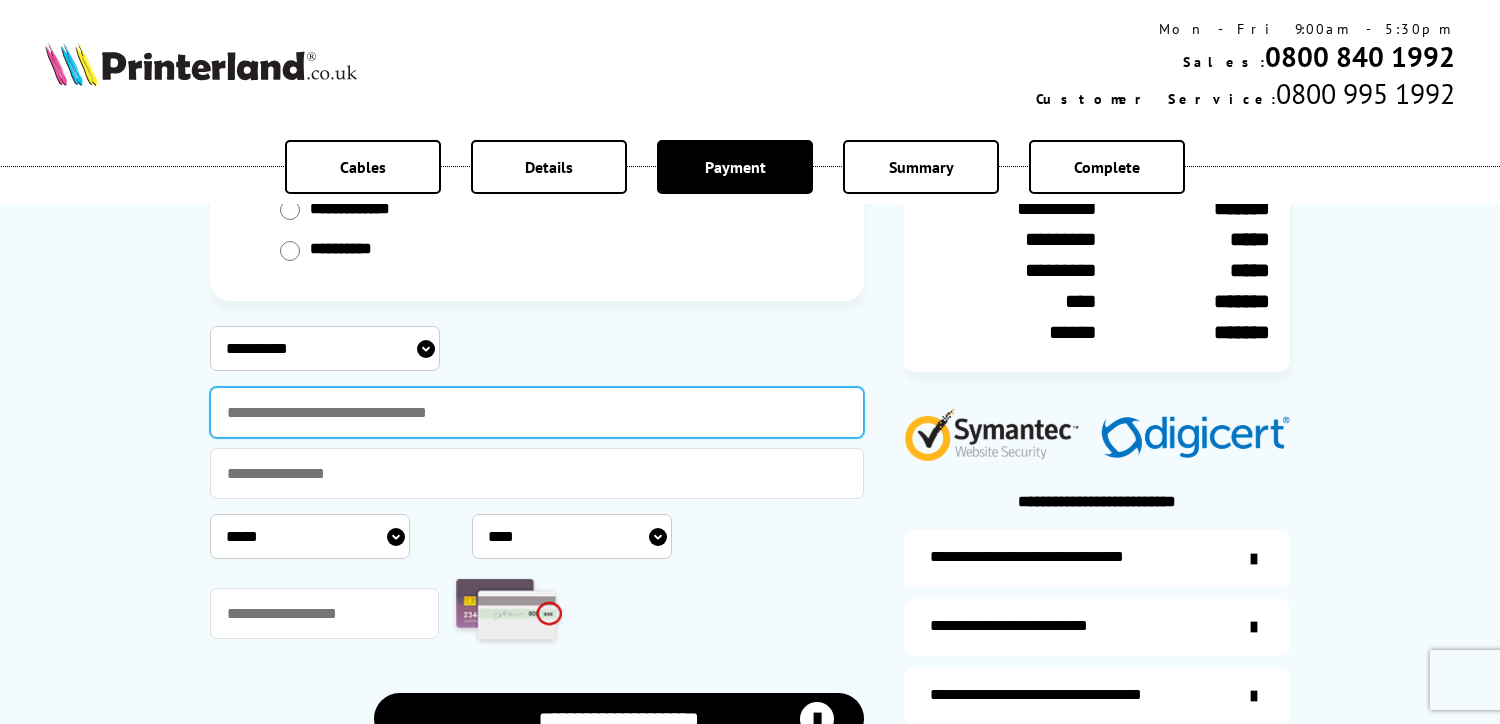 click at bounding box center [537, 412] 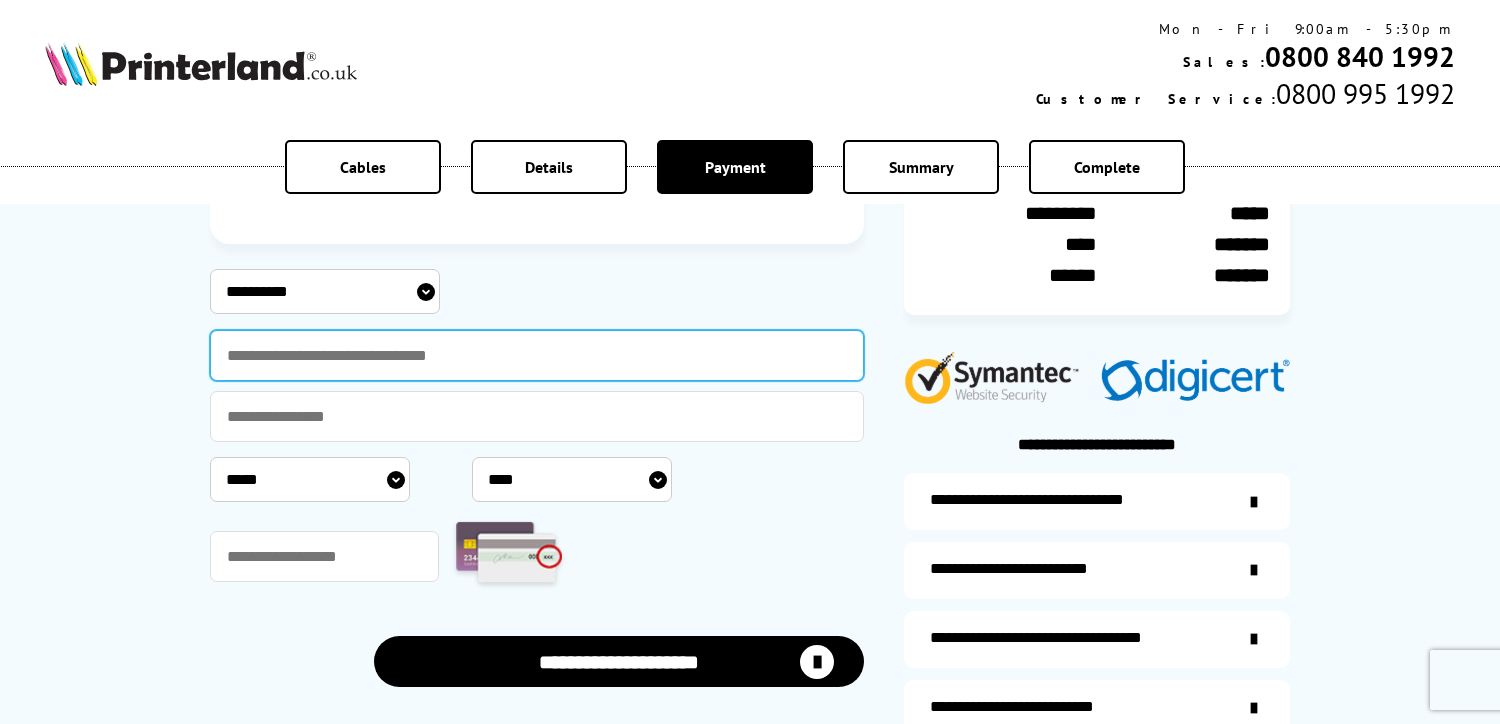 scroll, scrollTop: 333, scrollLeft: 0, axis: vertical 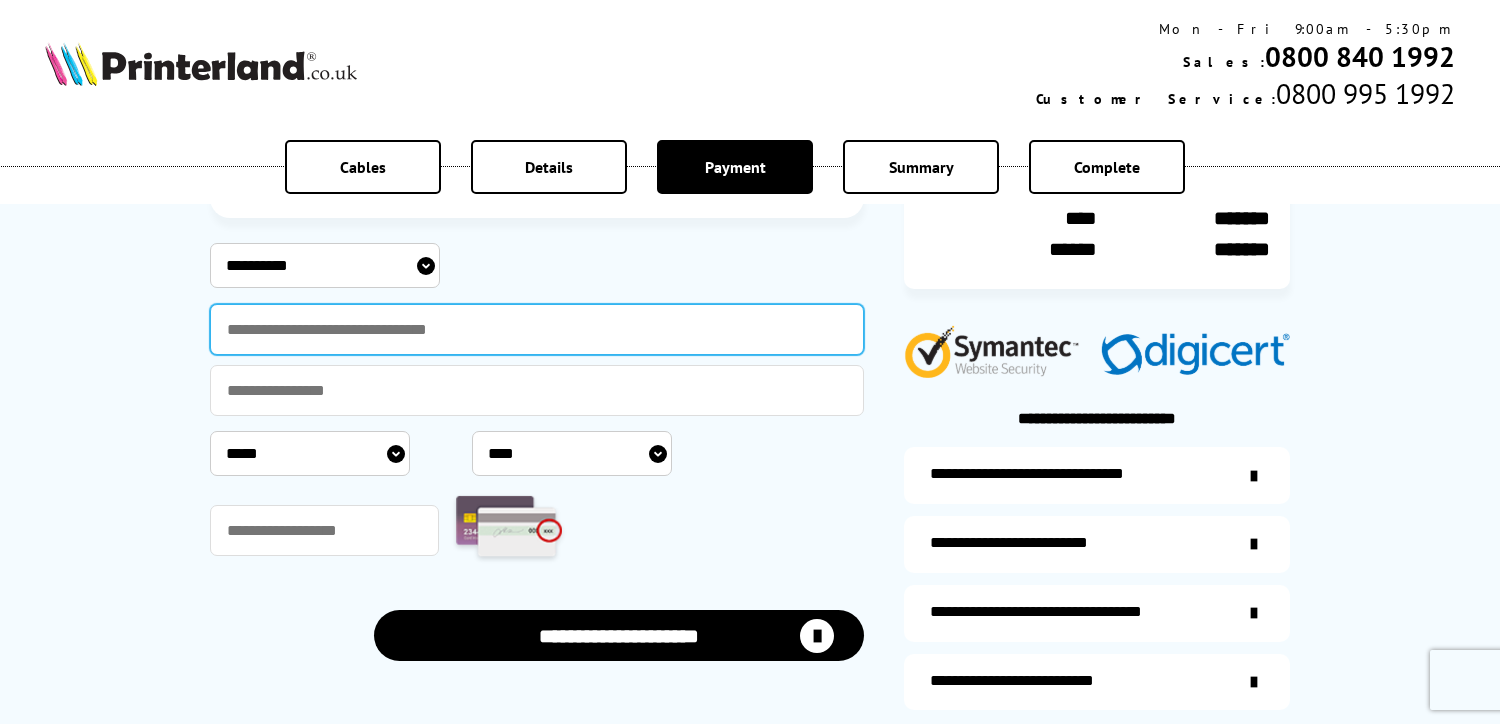 click at bounding box center [537, 329] 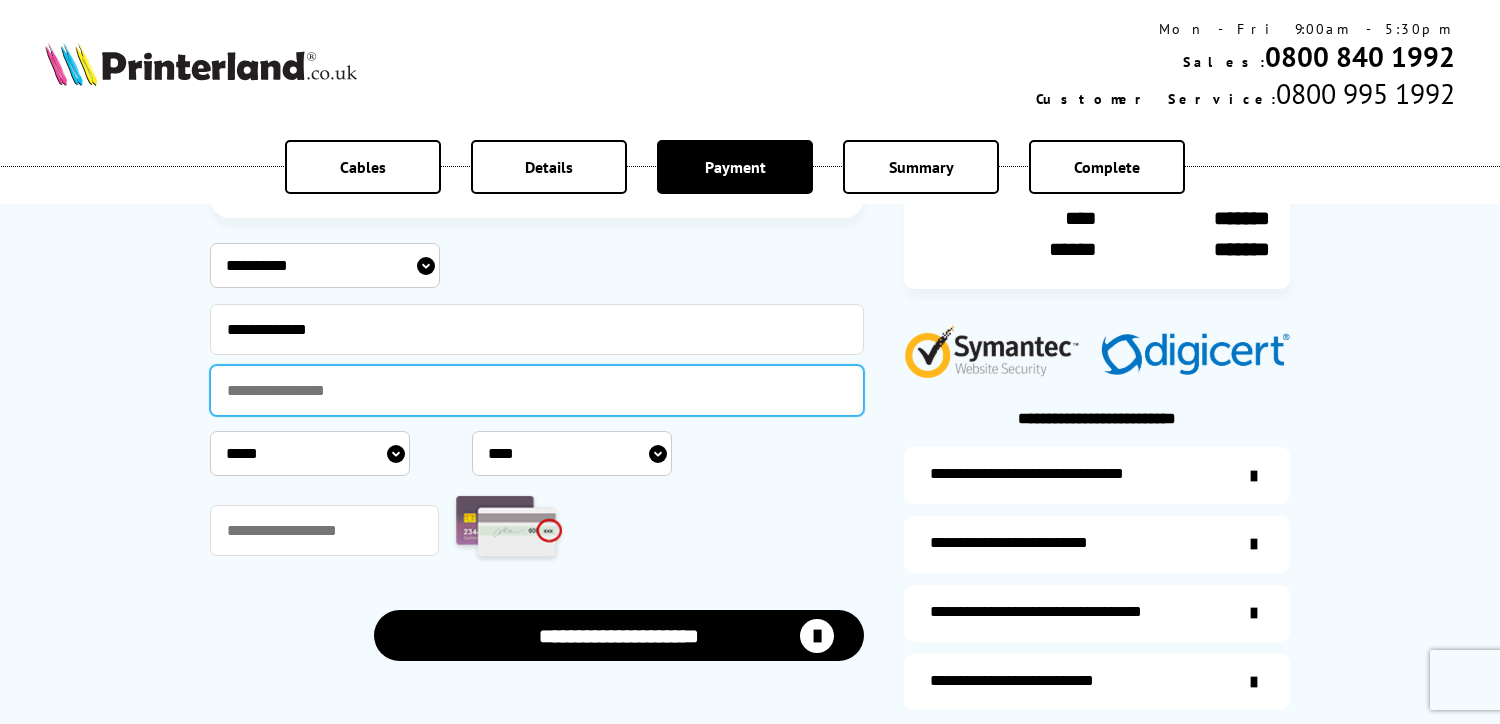 type on "**********" 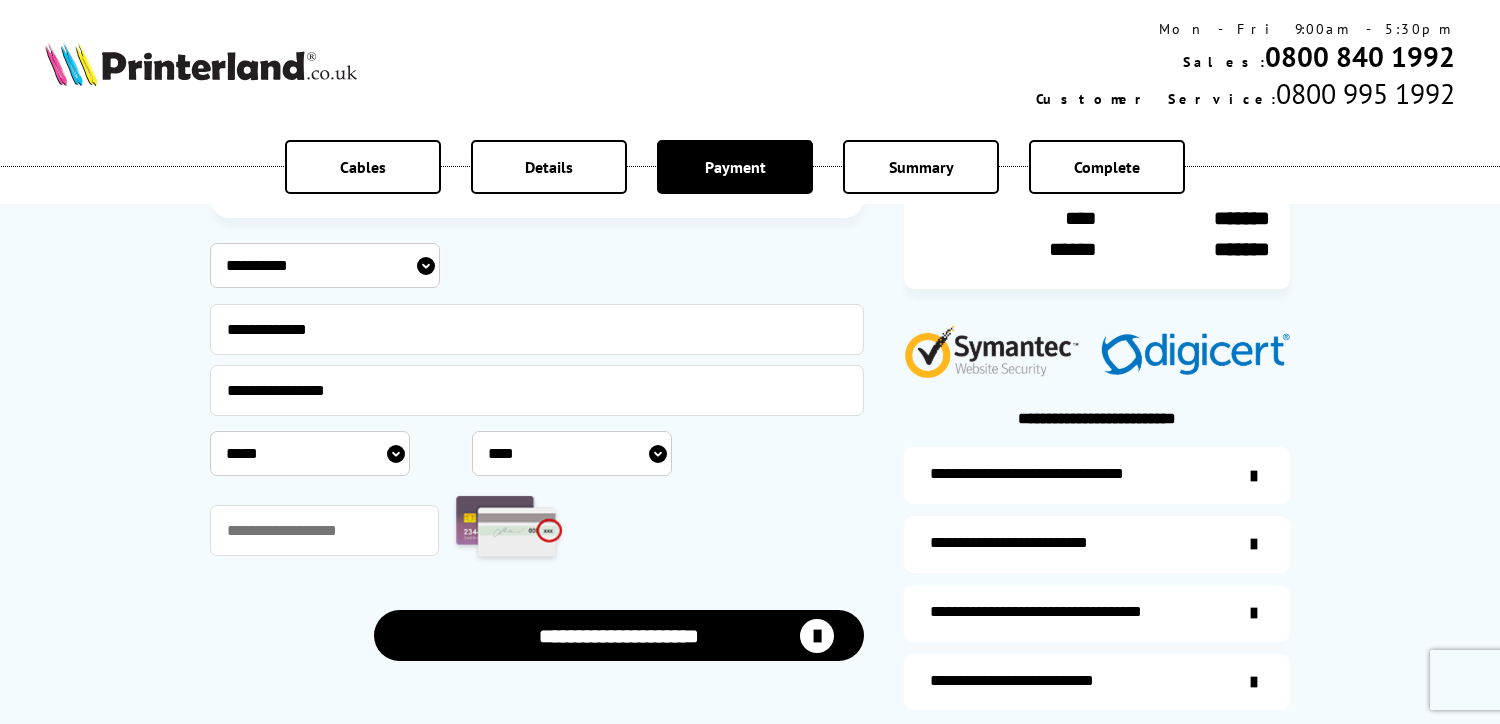 select on "*" 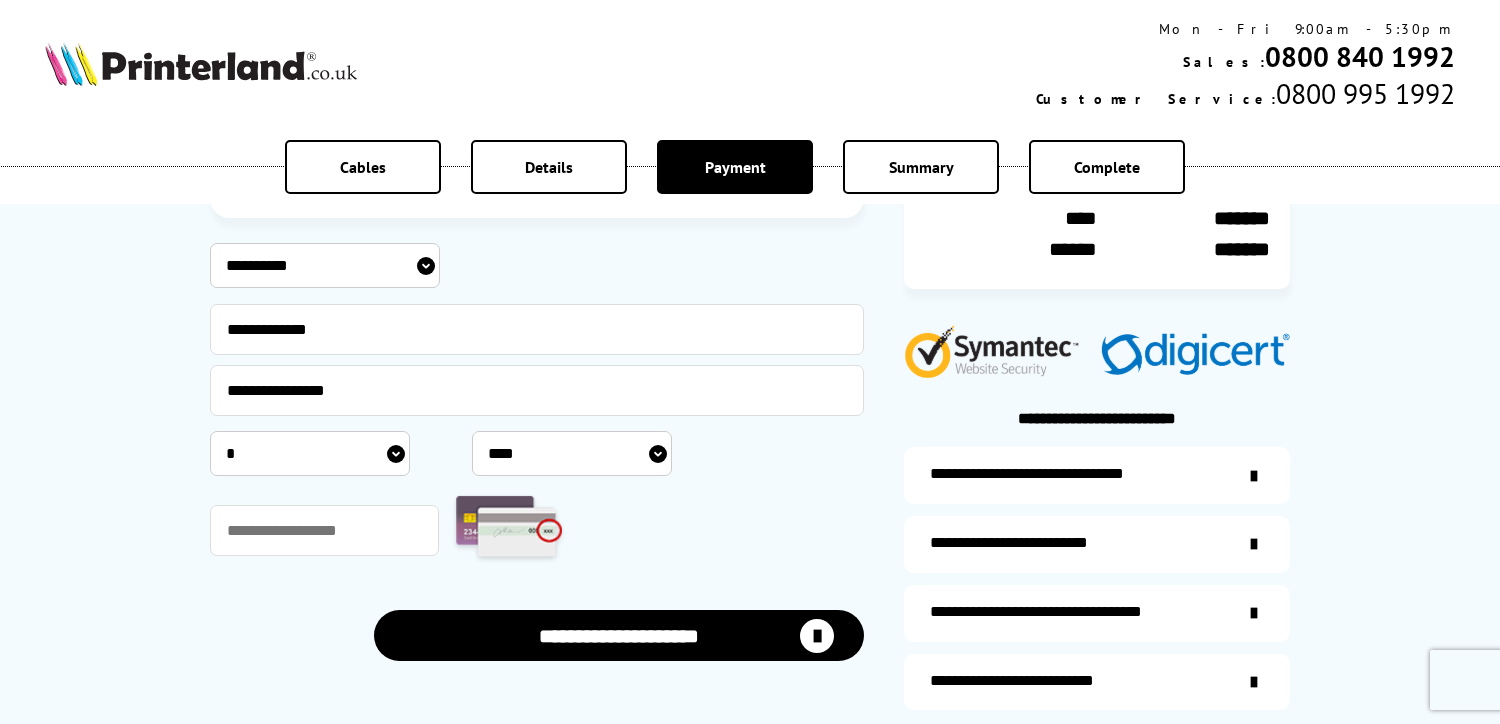 select on "****" 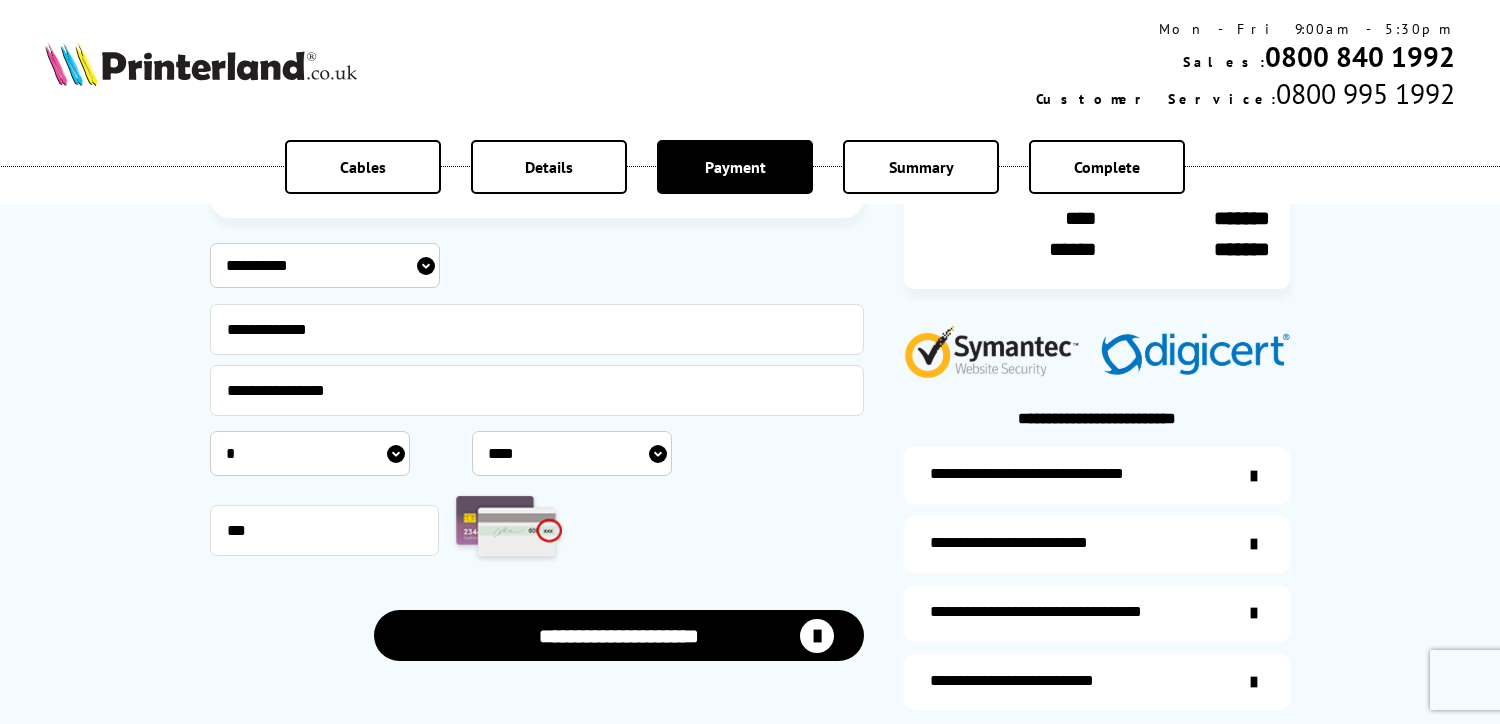 click on "**********" at bounding box center [619, 635] 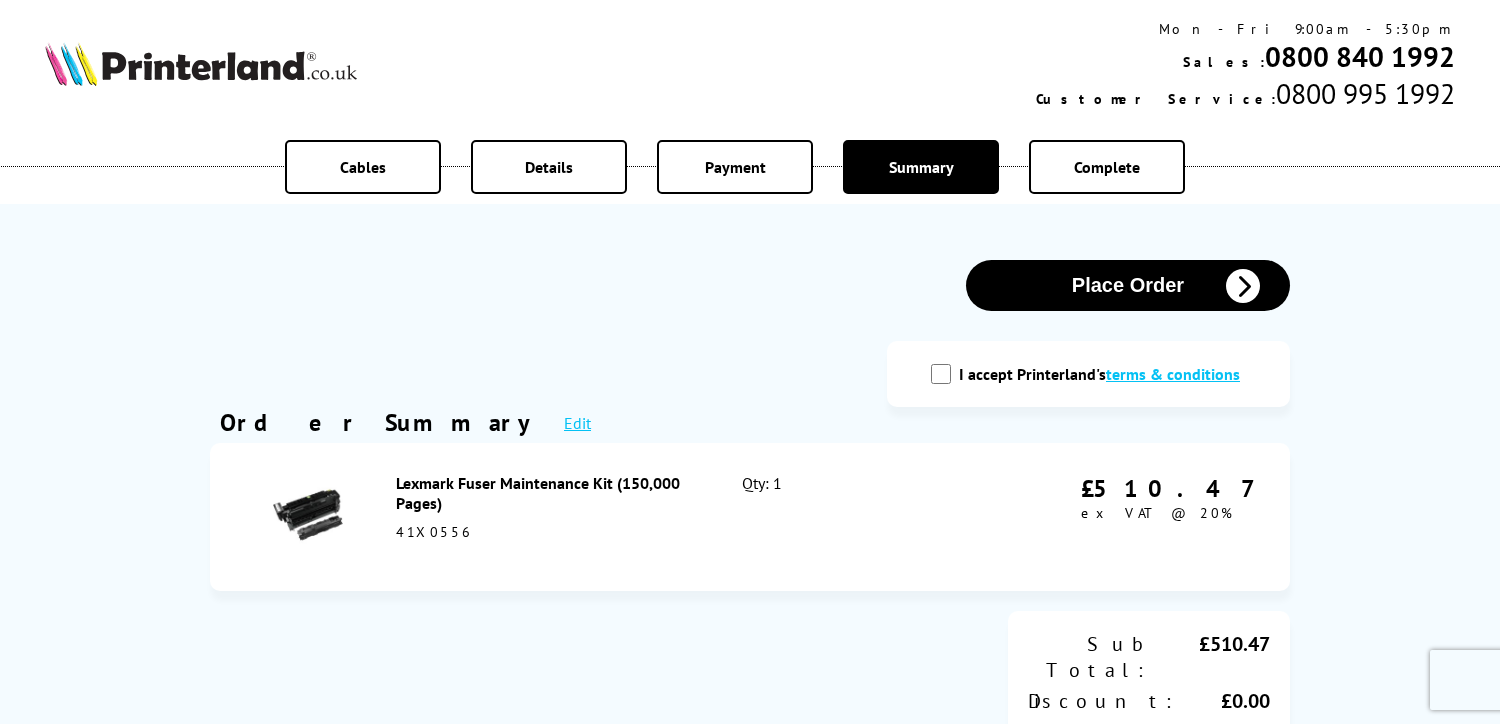 scroll, scrollTop: 0, scrollLeft: 0, axis: both 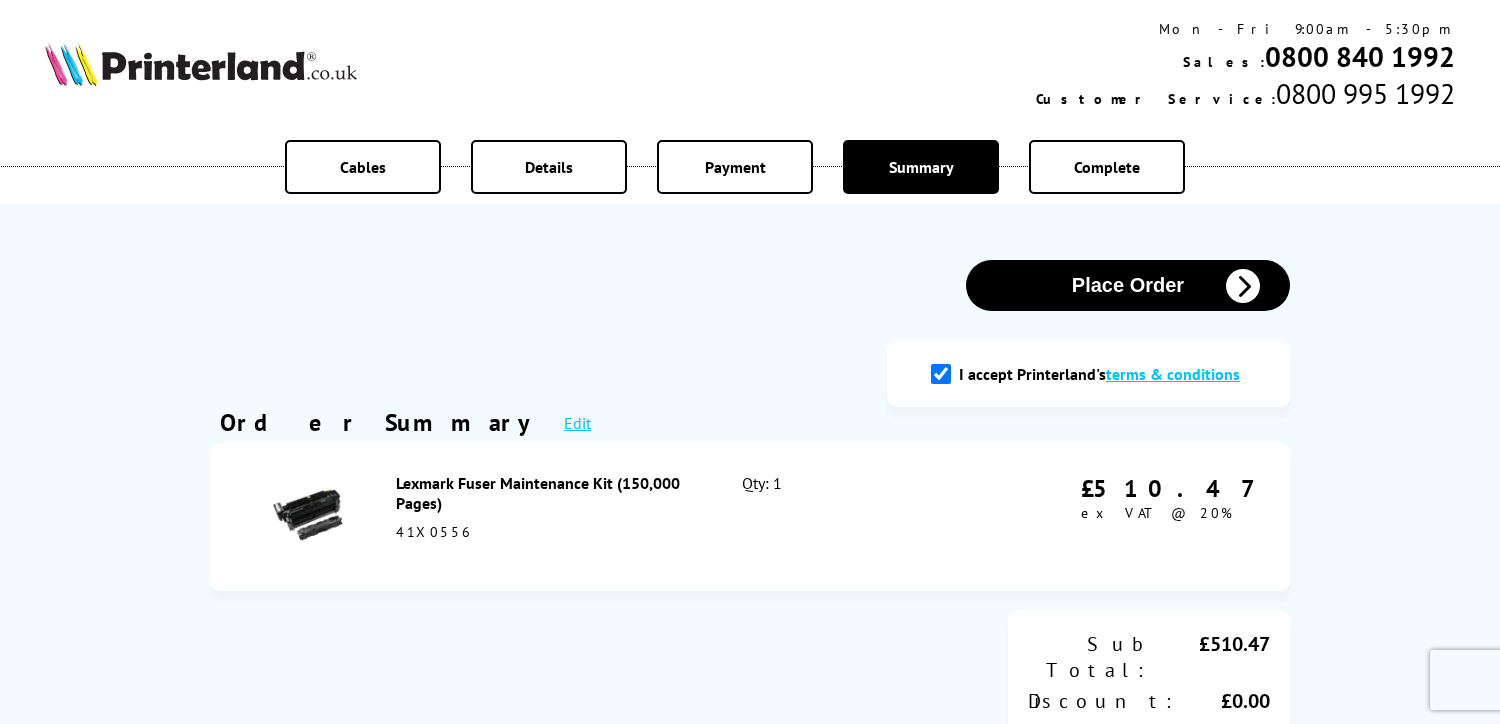 click on "Place Order" at bounding box center [1128, 285] 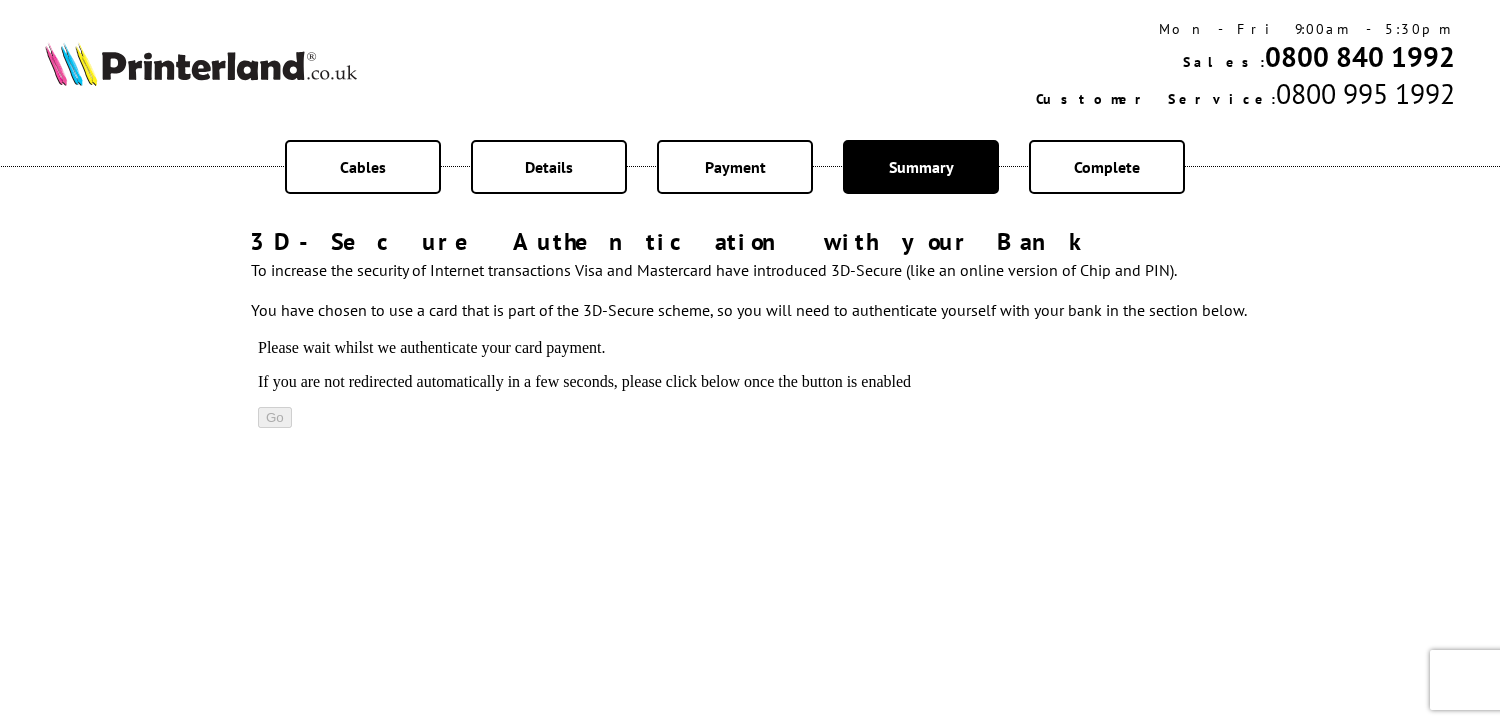 scroll, scrollTop: 0, scrollLeft: 0, axis: both 